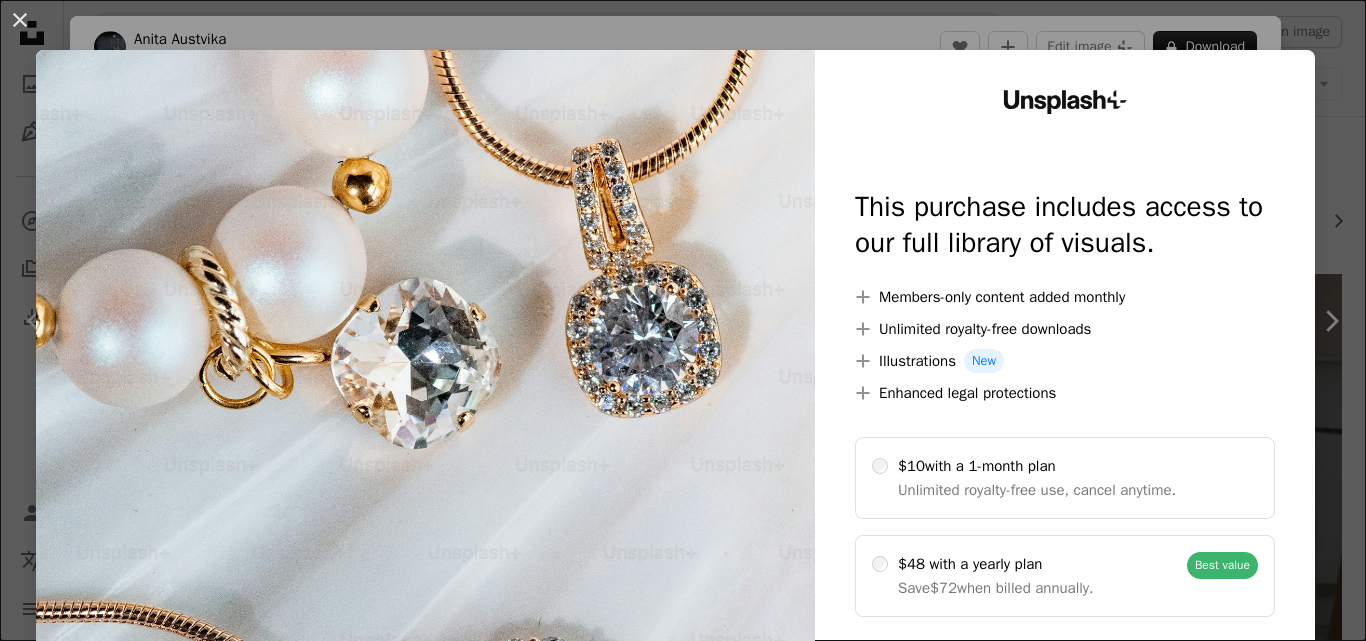 scroll, scrollTop: 2600, scrollLeft: 0, axis: vertical 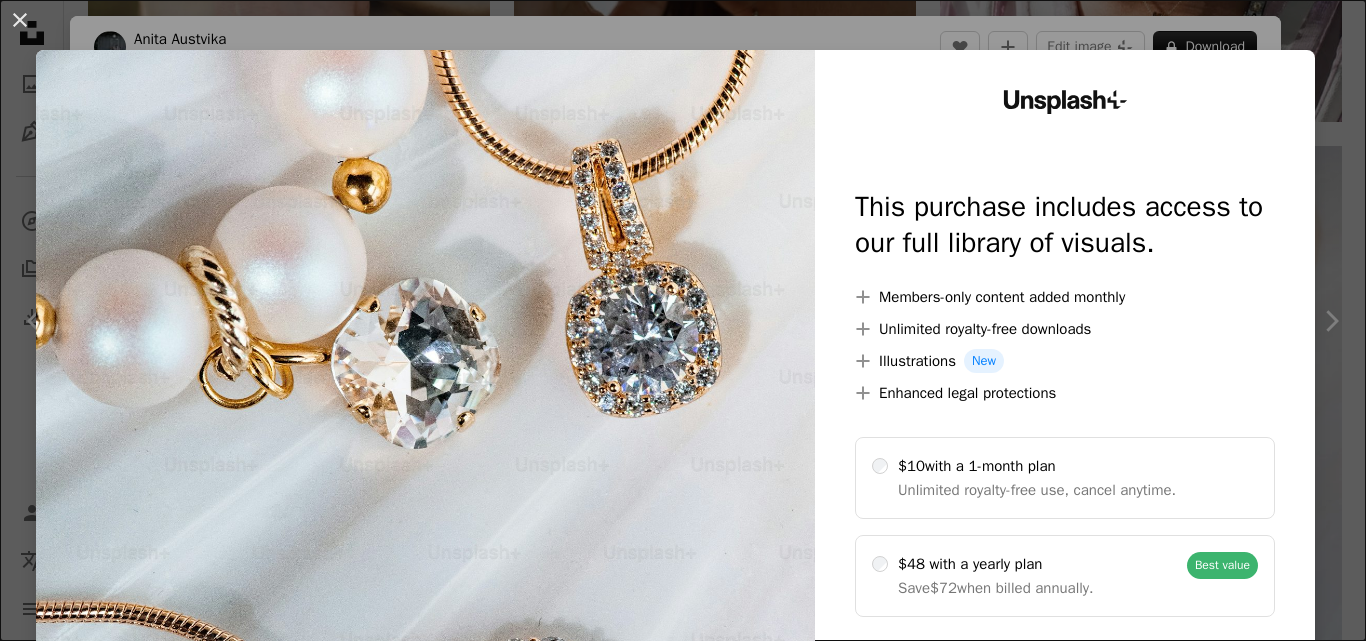 click on "An X shape Unsplash+ This purchase includes access to our full library of visuals. A plus sign Members-only content added monthly A plus sign Unlimited royalty-free downloads A plus sign Illustrations  New A plus sign Enhanced legal protections $10  with a 1-month plan Unlimited royalty-free use, cancel anytime. $48   with a yearly plan Save  $72  when billed annually. Best value Continue with purchase Taxes where applicable. Renews automatically. Cancel anytime." at bounding box center [683, 320] 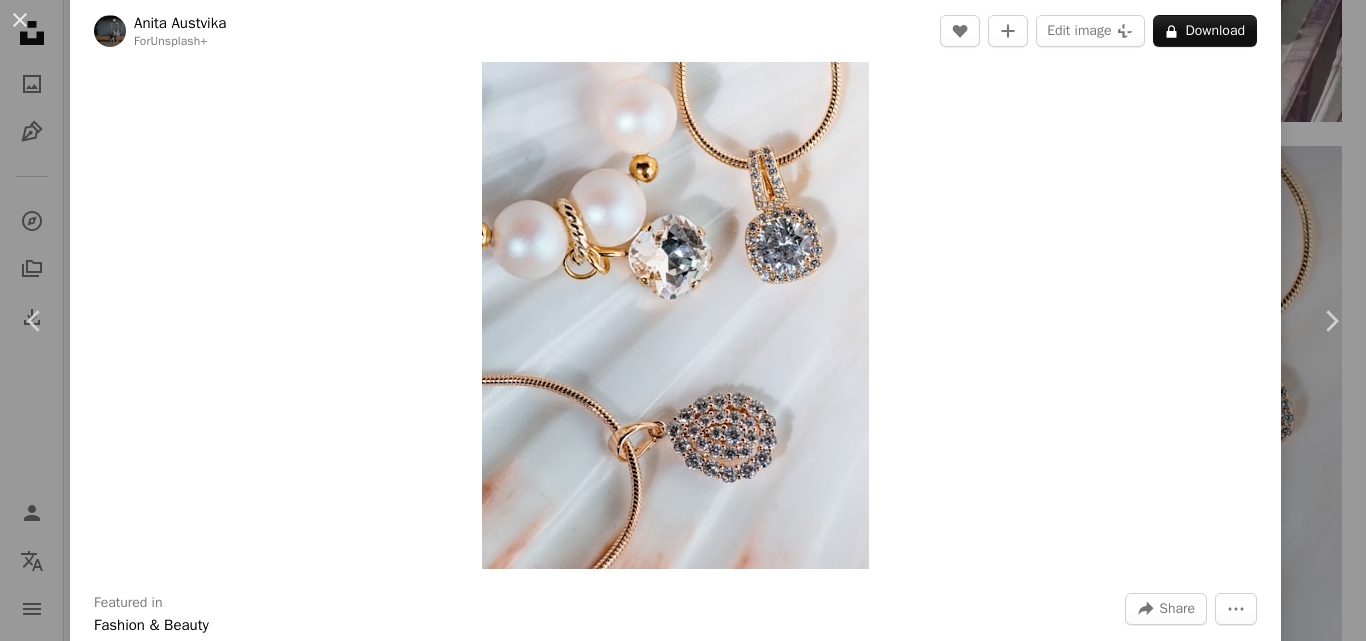 scroll, scrollTop: 0, scrollLeft: 0, axis: both 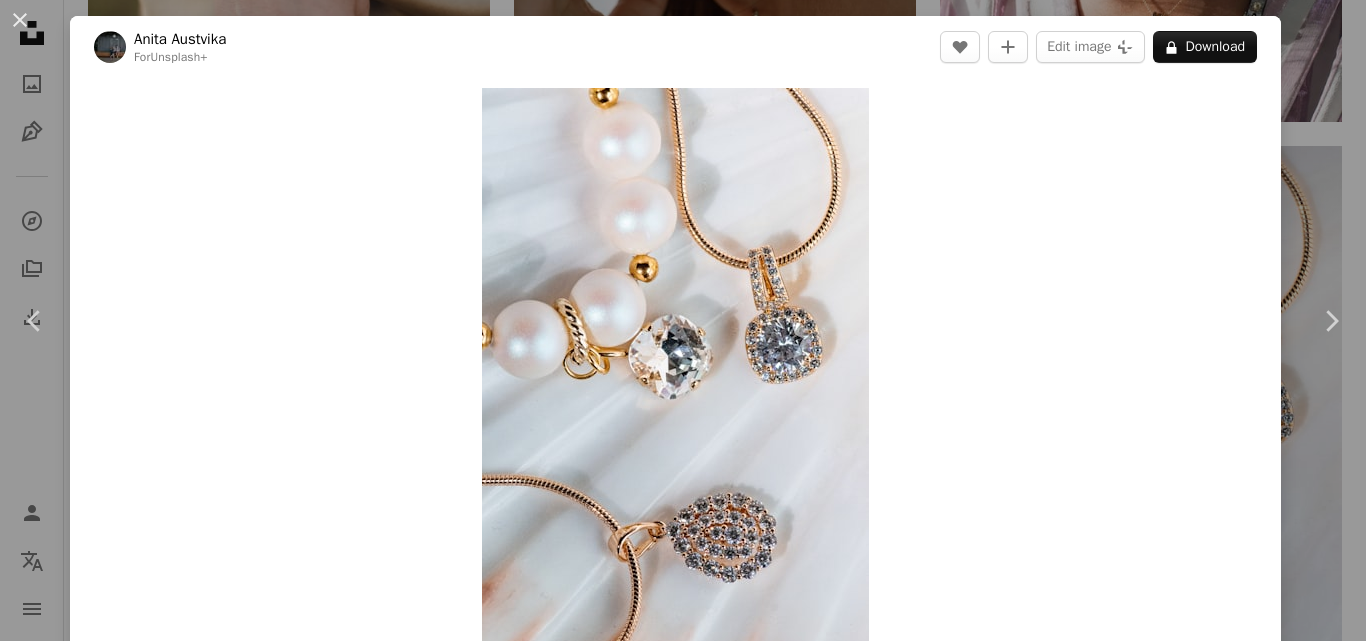 click on "An X shape Chevron left Chevron right [PERSON] For Unsplash+ A heart A plus sign Edit image Plus sign for Unsplash+ A lock Download Zoom in Featured in Fashion & Beauty A forward-right arrow Share More Actions Calendar outlined Published on April 12, 2023 Safety Licensed under the Unsplash+ License fashion luxury gold jewelry diamond style ring jewellery necklace gold jewellery chain diamonds gemstone earrings pearls diamond jewellery gemstones diamond necklace bangle jeweller Free pictures From this series Chevron right Plus sign for Unsplash+ Plus sign for Unsplash+ Plus sign for Unsplash+ Plus sign for Unsplash+ Plus sign for Unsplash+ Plus sign for Unsplash+ Plus sign for Unsplash+ Plus sign for Unsplash+ Plus sign for Unsplash+ Plus sign for Unsplash+ Plus sign for Unsplash+ Plus sign for Unsplash+ Related images Plus sign for Unsplash+ A heart A plus sign [PERSON] For Unsplash+ A lock Download Plus sign for Unsplash+ A heart A plus sign [PERSON] For Unsplash+ A lock Download Plus sign for Unsplash+ A heart" at bounding box center (683, 320) 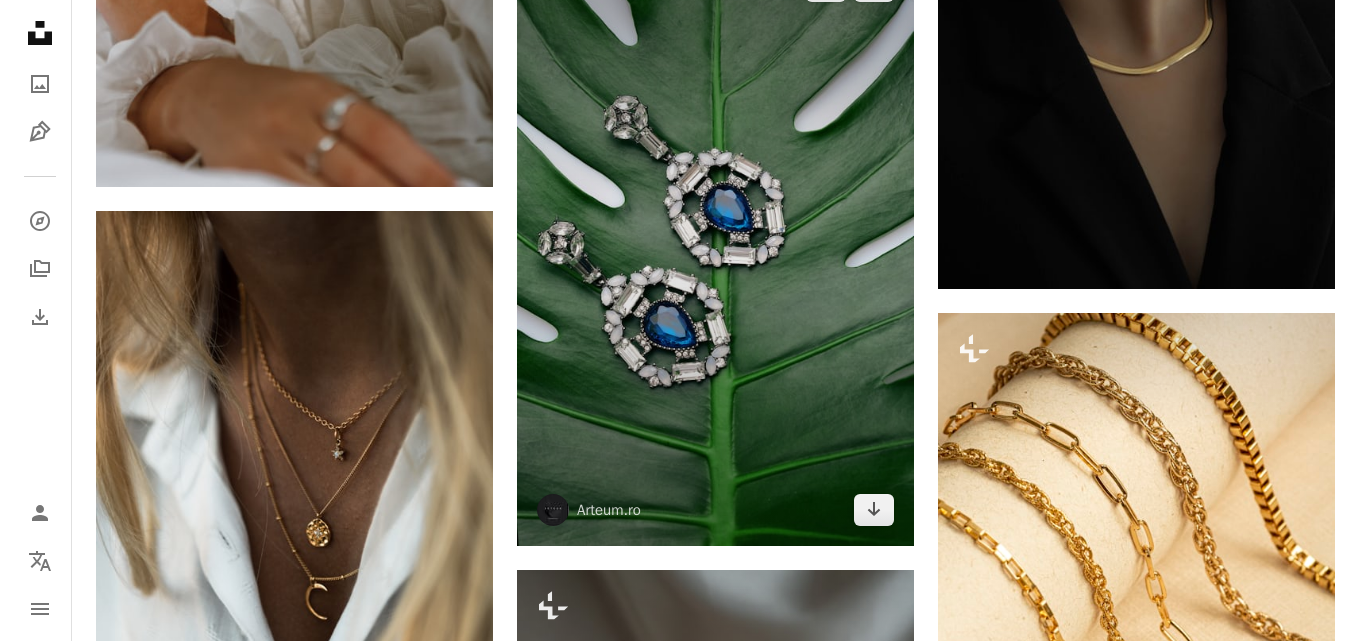 scroll, scrollTop: 1000, scrollLeft: 0, axis: vertical 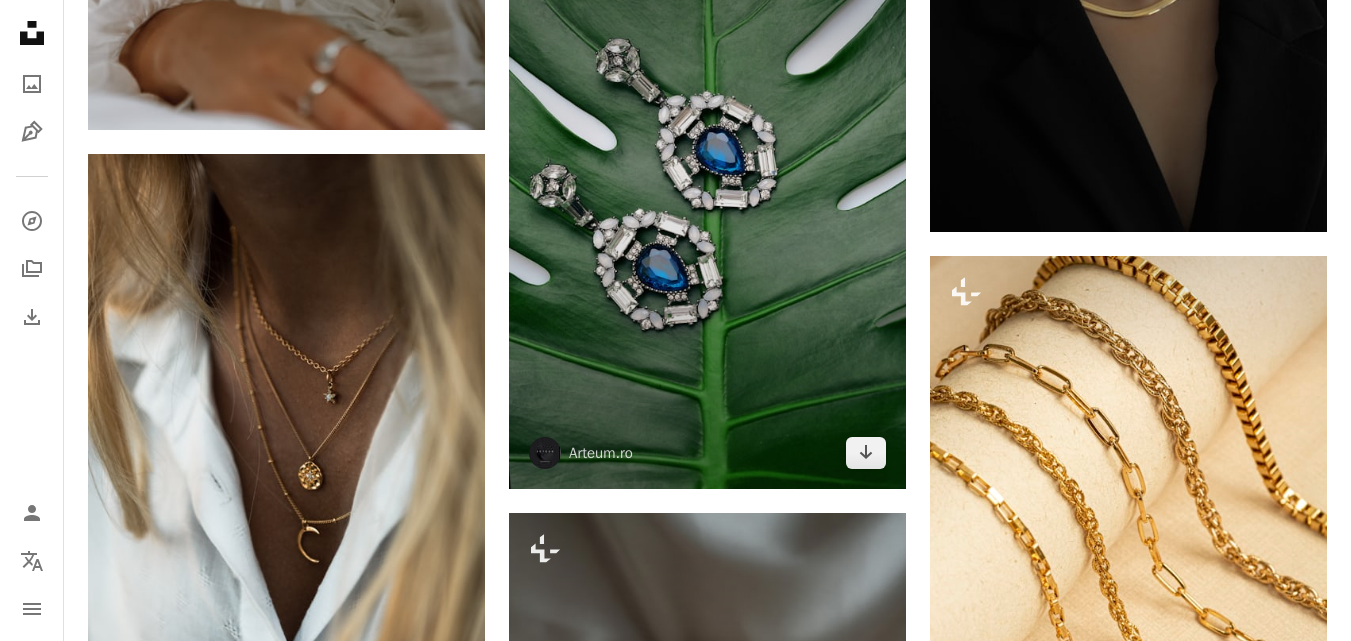 click at bounding box center (707, 191) 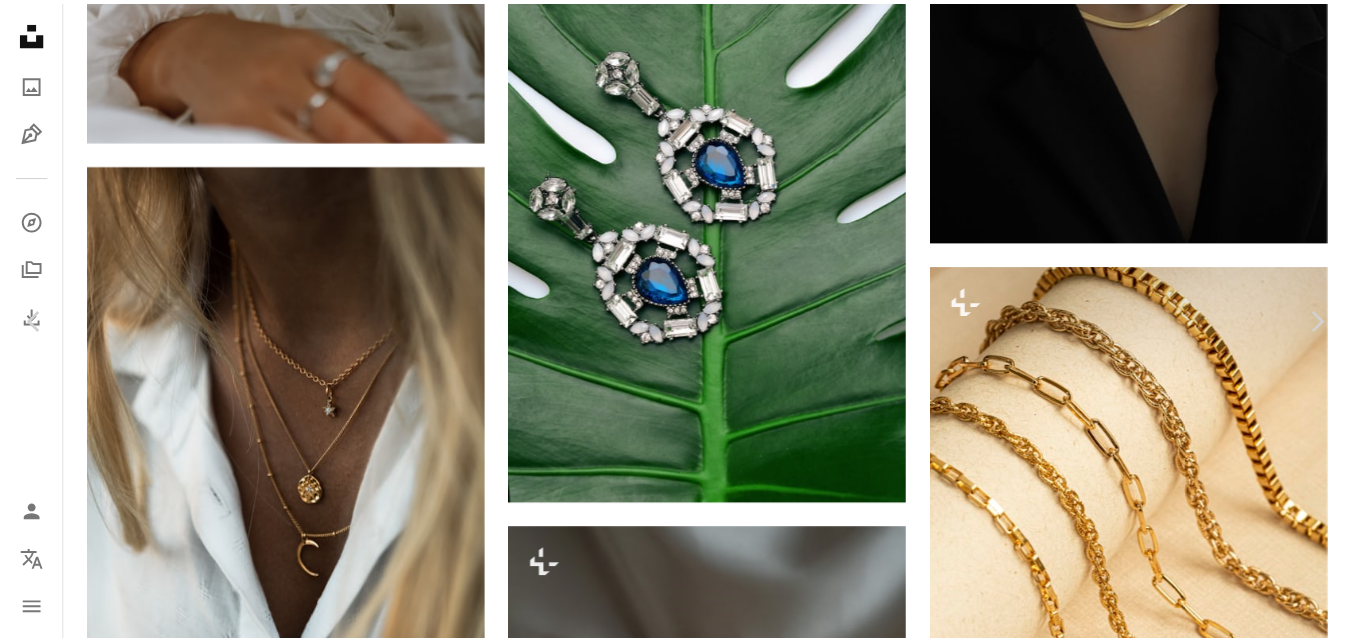 scroll, scrollTop: 0, scrollLeft: 0, axis: both 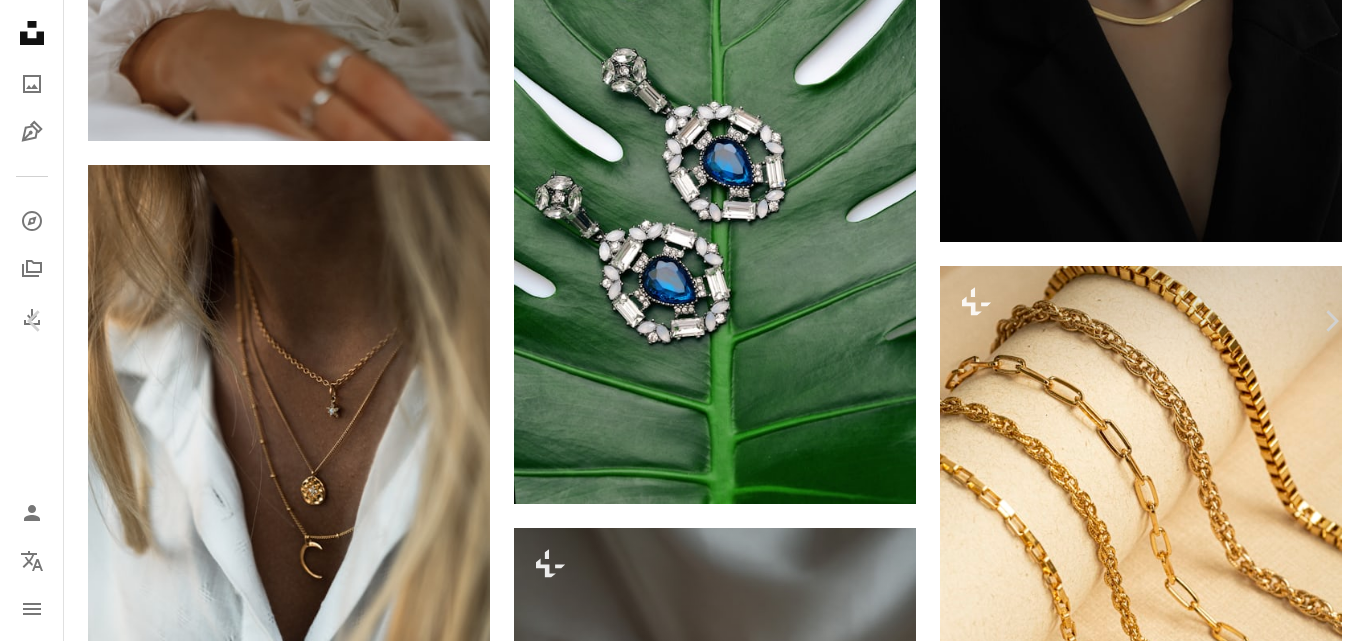 click on "Download free" at bounding box center [1167, 4697] 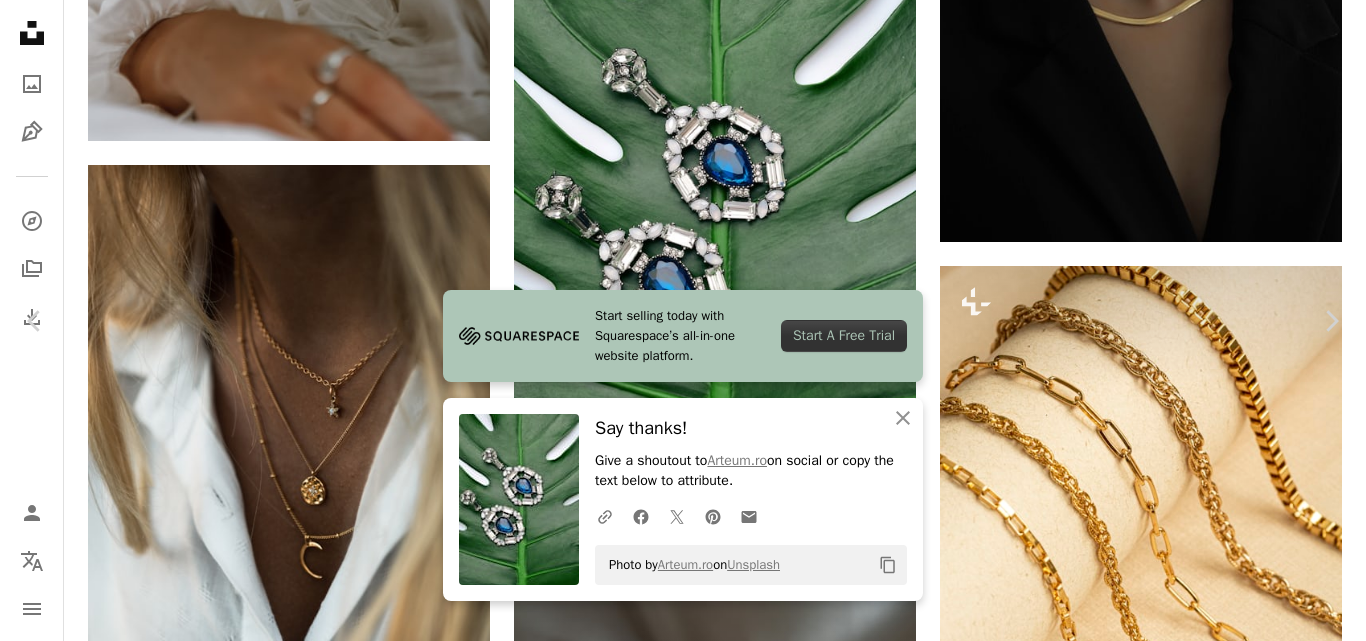 click on "An X shape Chevron left Chevron right Start selling today with Squarespace’s all-in-one website platform. Start A Free Trial An X shape Close Say thanks! Give a shoutout to Arteum.ro on social or copy the text below to attribute. A URL sharing icon (chains) Facebook icon X (formerly Twitter) icon Pinterest icon An envelope Photo by Arteum.ro on Unsplash Copy content Arteum.ro arteum A heart A plus sign Edit image Plus sign for Unsplash+ Download free Chevron down Zoom in Views 8,043,016 Downloads 58,420 Featured in Photos , Fashion & Beauty A forward-right arrow Share Info icon Info More Actions Picture taken for CouponSnake - https://couponsnake.com Calendar outlined Published on August 30, 2018 Camera NIKON CORPORATION, NIKON D7100 Safety Free to use under the Unsplash License fashion green plant jewelry plants leaf stone diamond style jewellery sparkle earring big detail gem closeup sapphire earings grey accessories HD Wallpapers Browse premium related images on iStock | ↗ A heart" at bounding box center [683, 4970] 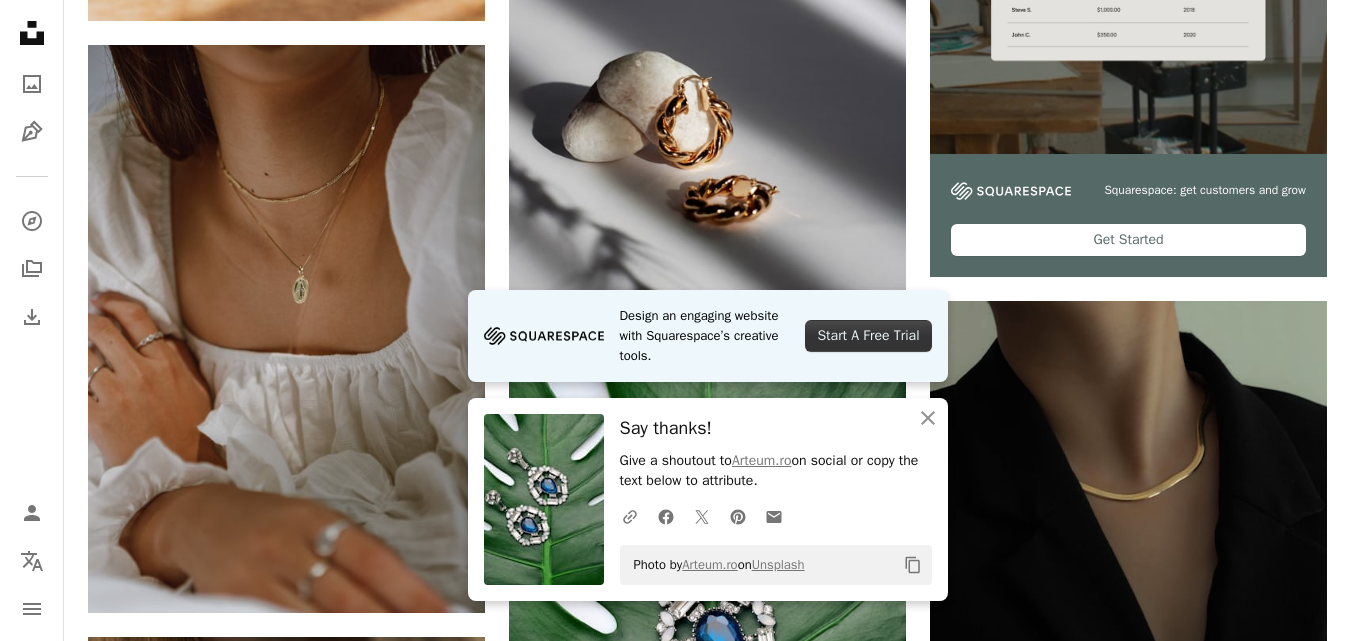 scroll, scrollTop: 500, scrollLeft: 0, axis: vertical 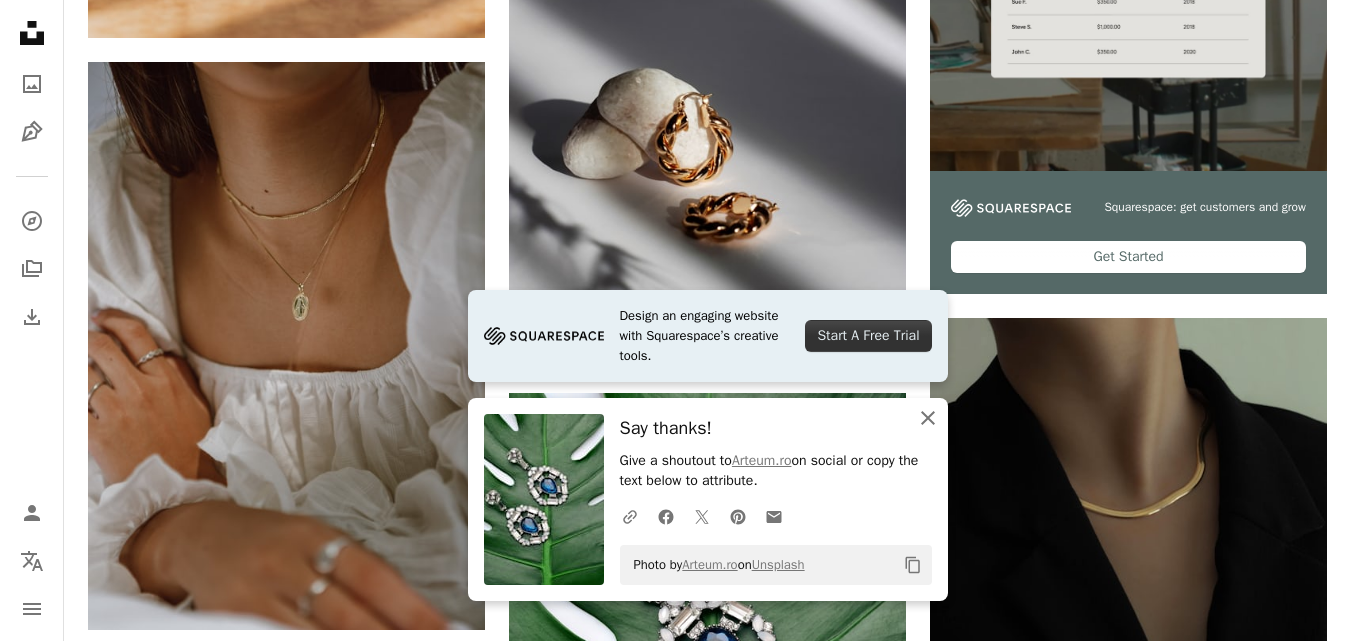 click on "An X shape" 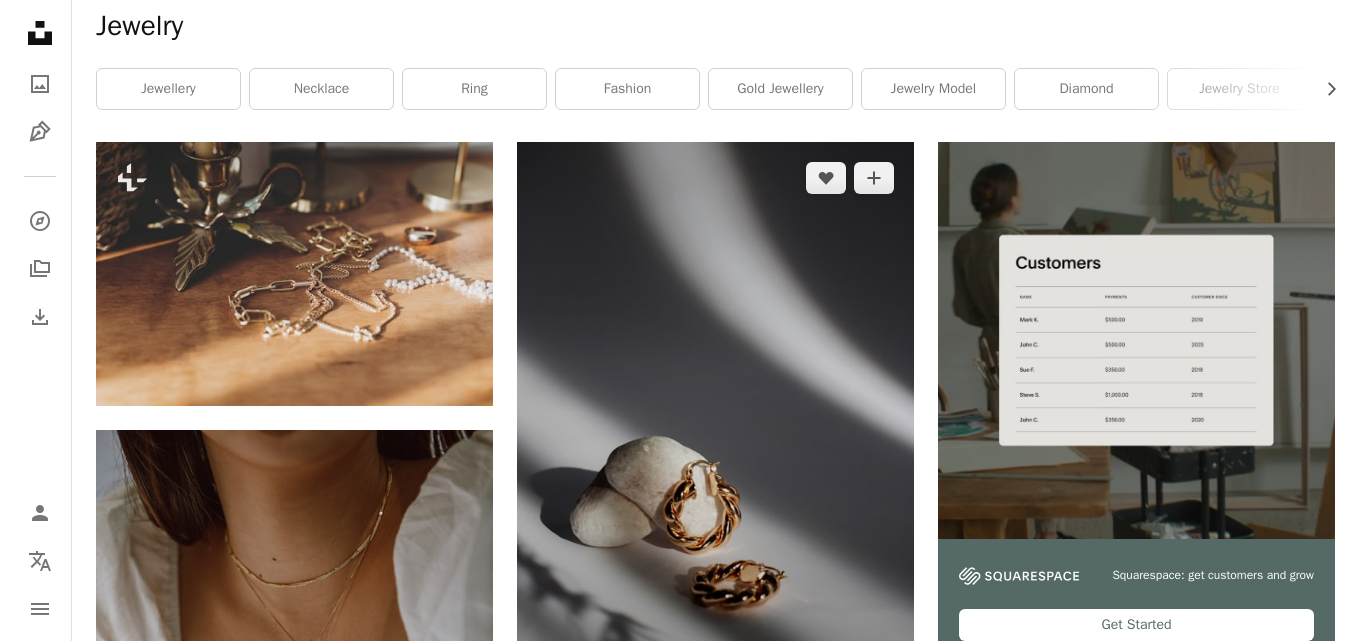 scroll, scrollTop: 100, scrollLeft: 0, axis: vertical 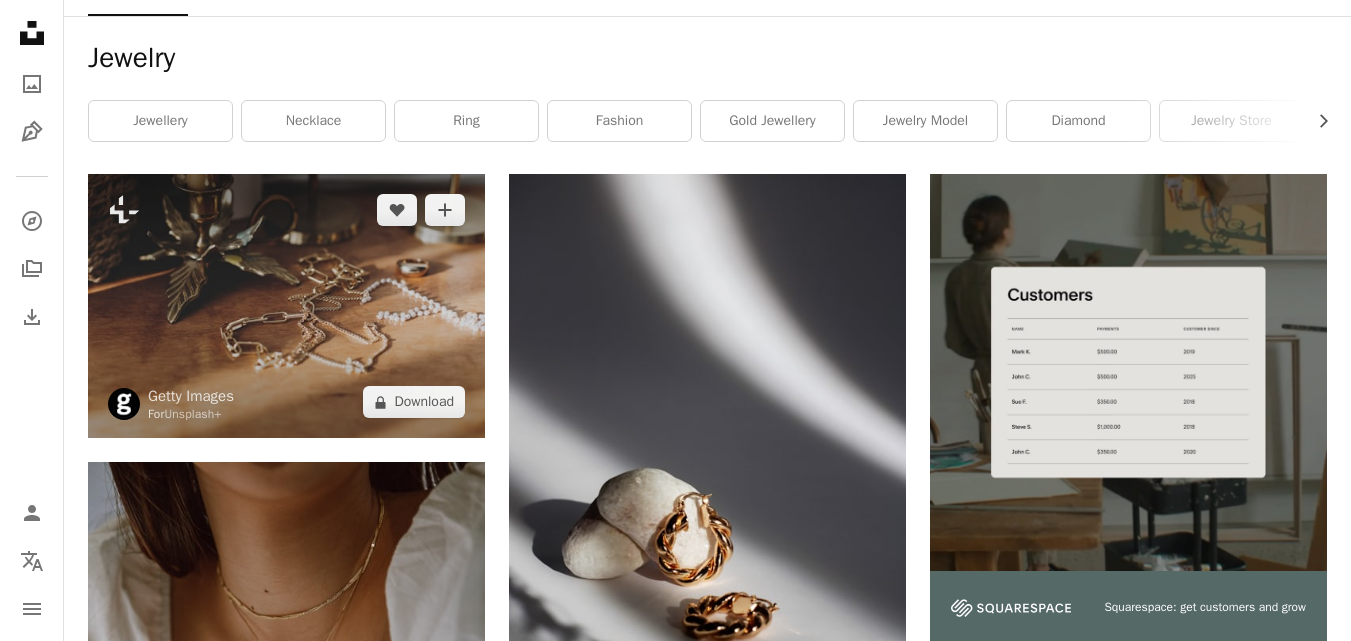 click at bounding box center (286, 306) 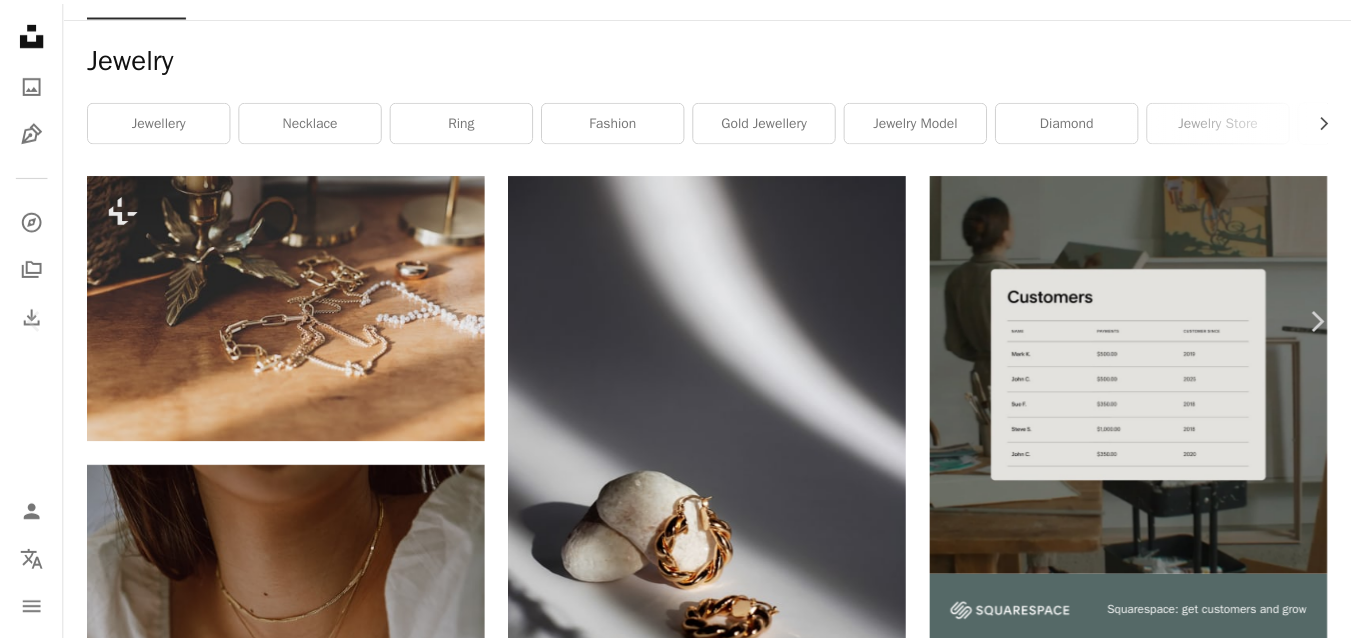 scroll, scrollTop: 0, scrollLeft: 0, axis: both 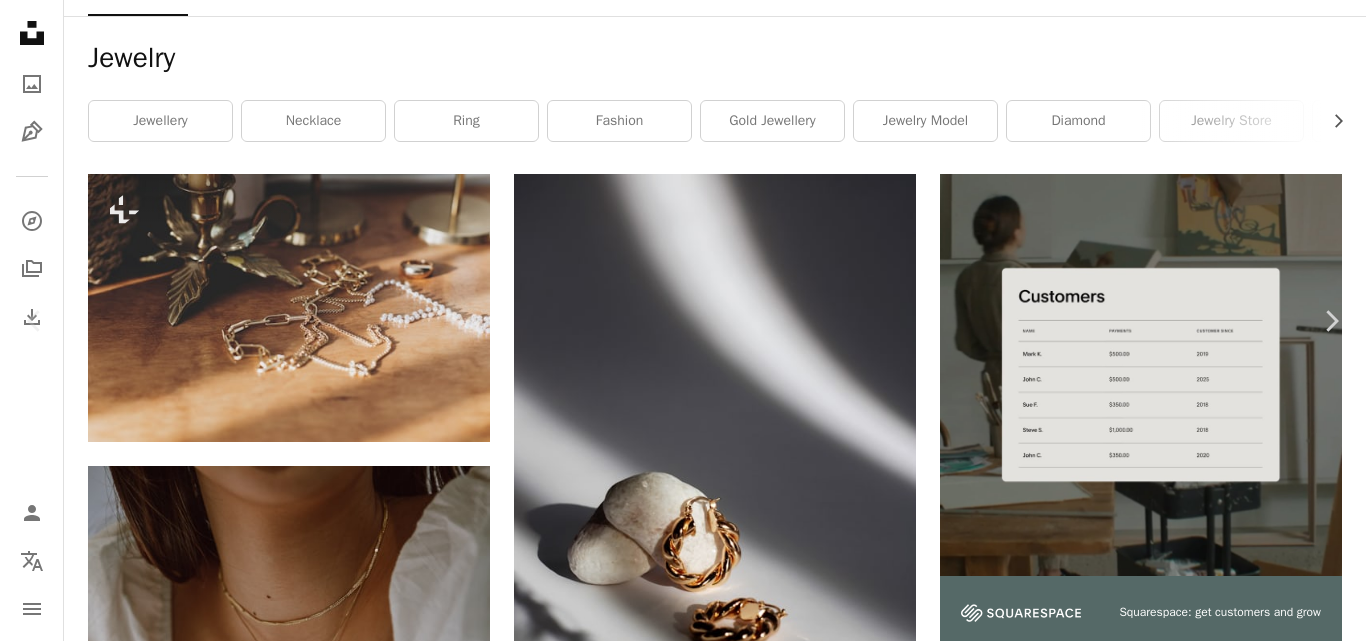 click on "An X shape Chevron left Chevron right Getty Images For Unsplash+ A heart A plus sign Edit image Plus sign for Unsplash+ A lock Download Zoom in A forward-right arrow Share More Actions Calendar outlined Published on August 28, 2022 Safety Licensed under the Unsplash+ License fashion summer photography luxury jewelry table modern necklace sunny horizontal boho indoors glamour pendant color image no people fashionable grey Free stock photos From this series Plus sign for Unsplash+ Plus sign for Unsplash+ Plus sign for Unsplash+ Related images Plus sign for Unsplash+ A heart A plus sign Getty Images For Unsplash+ A lock Download Plus sign for Unsplash+ A heart A plus sign Getty Images For Unsplash+ A lock Download Plus sign for Unsplash+ A heart A plus sign Ruan Richard Rodrigues For Unsplash+ A lock Download Plus sign for Unsplash+ A heart A plus sign Getty Images For Unsplash+ A lock Download Plus sign for Unsplash+ A heart A plus sign Getty Images For Unsplash+ A lock Download A heart" at bounding box center (683, 5870) 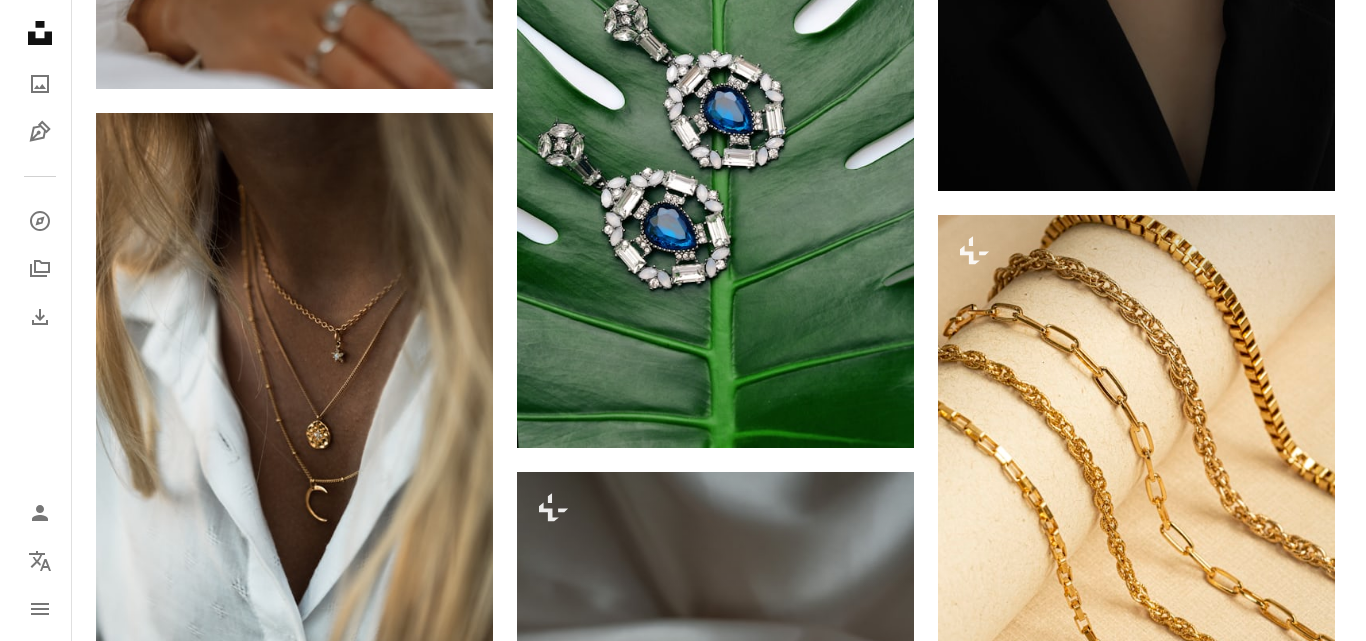 scroll, scrollTop: 1100, scrollLeft: 0, axis: vertical 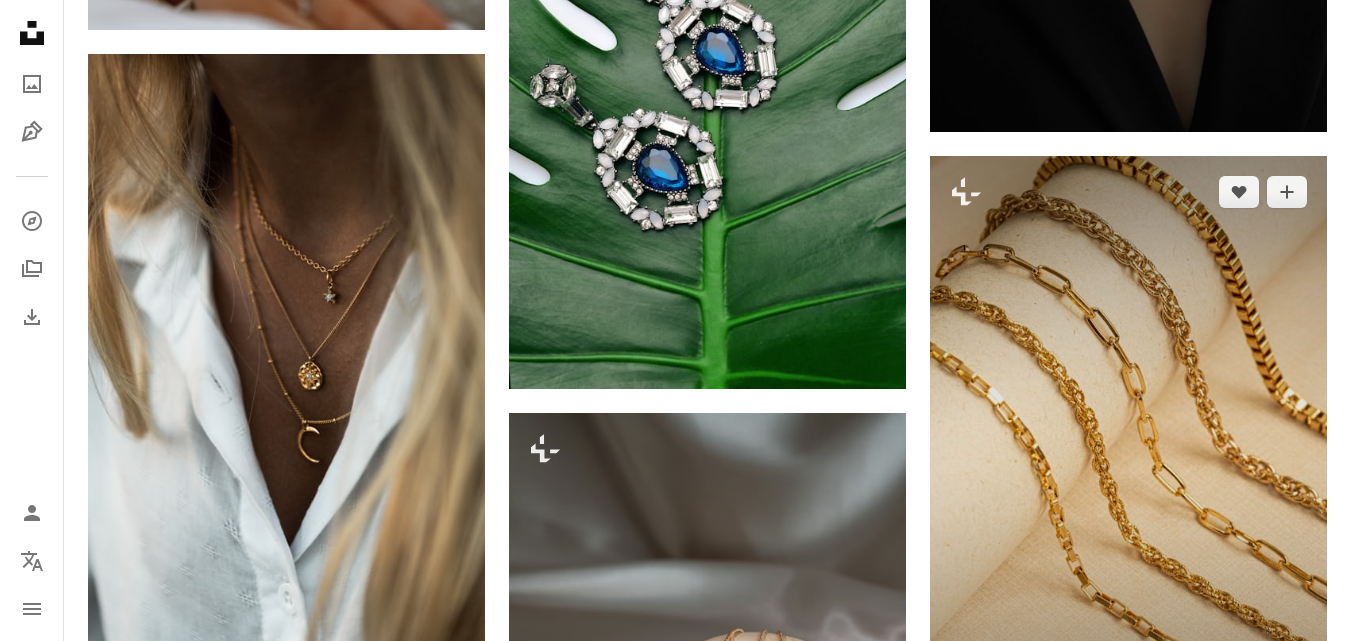 click at bounding box center (1128, 454) 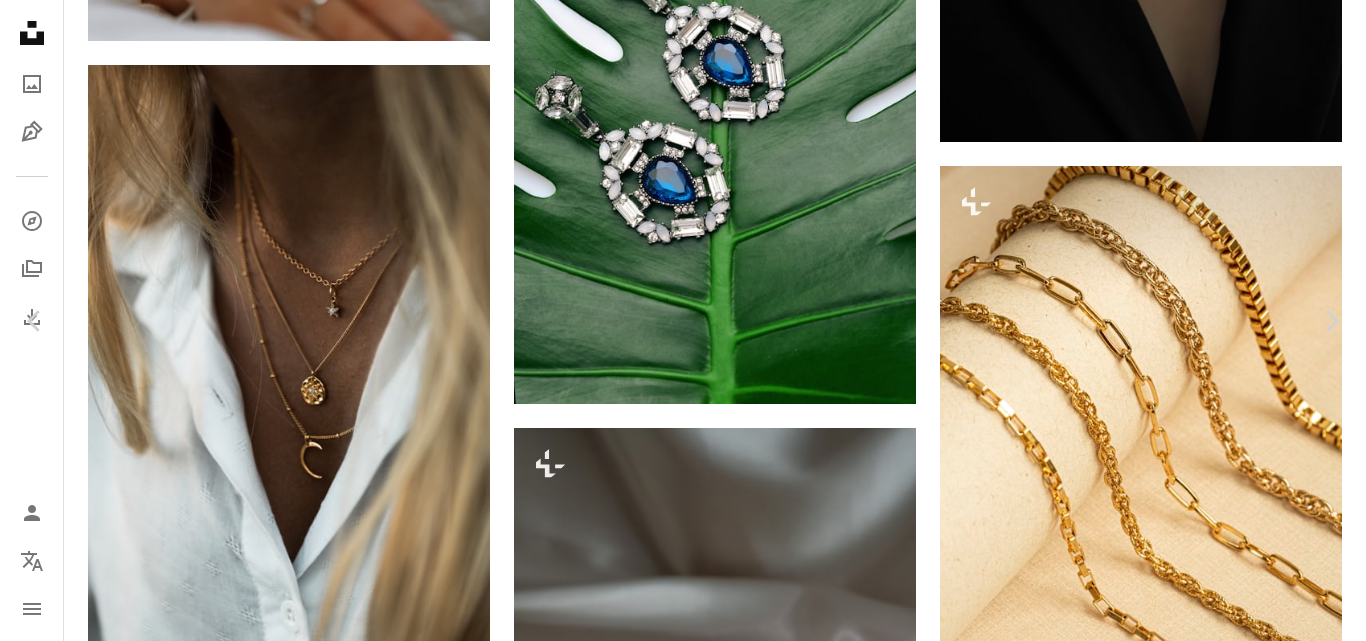 scroll, scrollTop: 0, scrollLeft: 0, axis: both 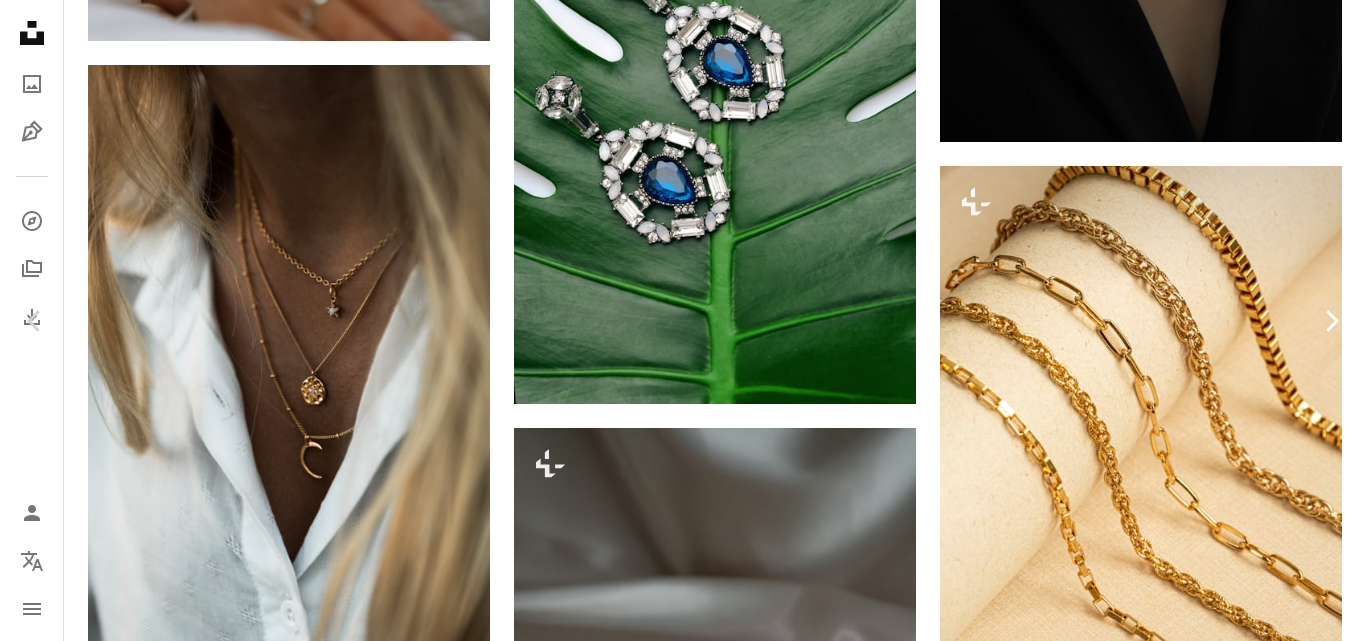 click on "Chevron right" at bounding box center [1331, 321] 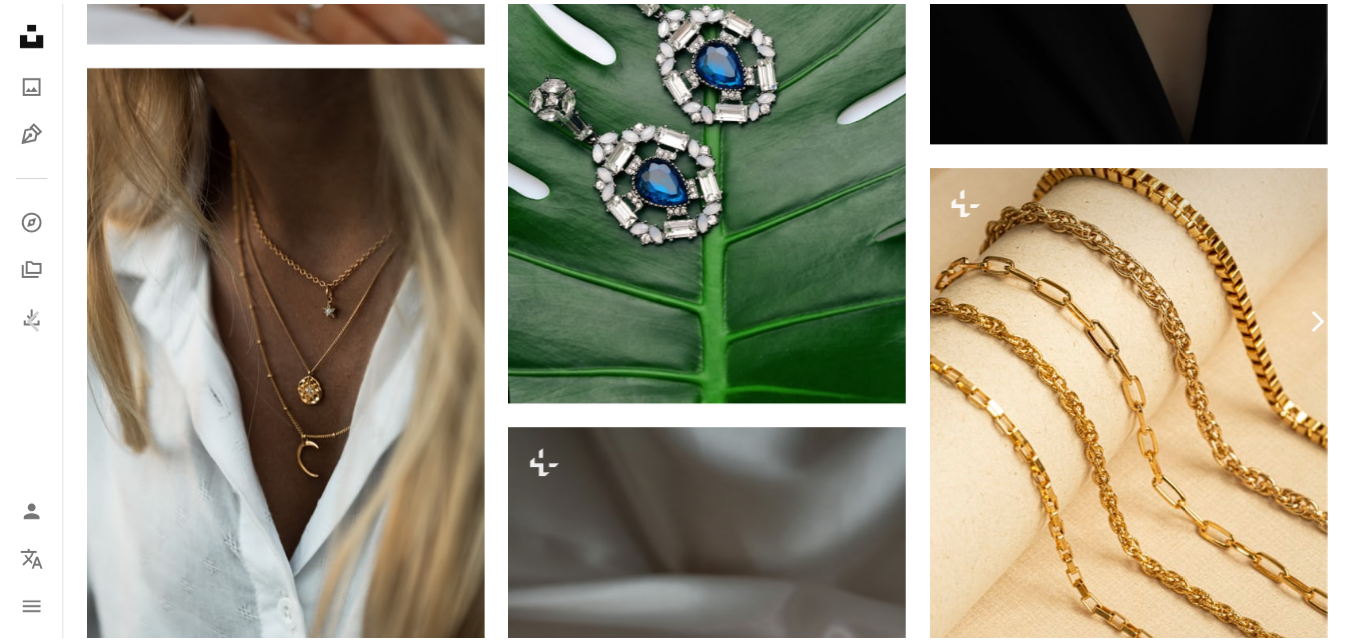scroll, scrollTop: 0, scrollLeft: 0, axis: both 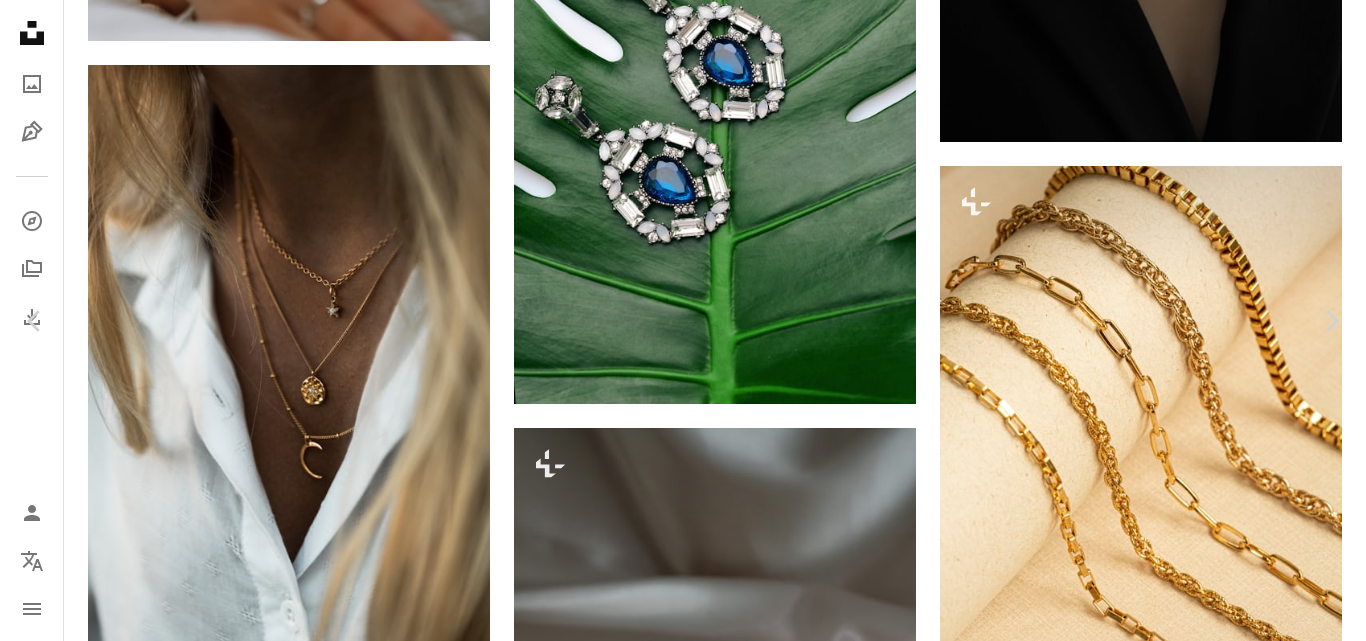 click on "An X shape Chevron left Chevron right Arteum.ro arteum A heart A plus sign Edit image Plus sign for Unsplash+ Download free Chevron down Zoom in Views 8,043,016 Downloads 58,420 Featured in Photos , Fashion & Beauty A forward-right arrow Share Info icon Info More Actions Picture taken for CouponSnake - https://couponsnake.com Calendar outlined Published on August 30, 2018 Camera NIKON CORPORATION, NIKON D7100 Safety Free to use under the Unsplash License fashion green plant jewelry plants leaf stone diamond style jewellery sparkle earring big detail gem closeup sapphire earings grey accessories HD Wallpapers Browse premium related images on iStock | Save 20% with code UNSPLASH20 View more on iStock ↗ Related images A heart A plus sign [PERSON] Available for hire A checkmark inside of a circle Arrow pointing down A heart A plus sign Arteum.ro Arrow pointing down Plus sign for Unsplash+ A heart A plus sign [PERSON] For Unsplash+ A lock Download A heart A plus sign [PERSON] A heart" at bounding box center [683, 4870] 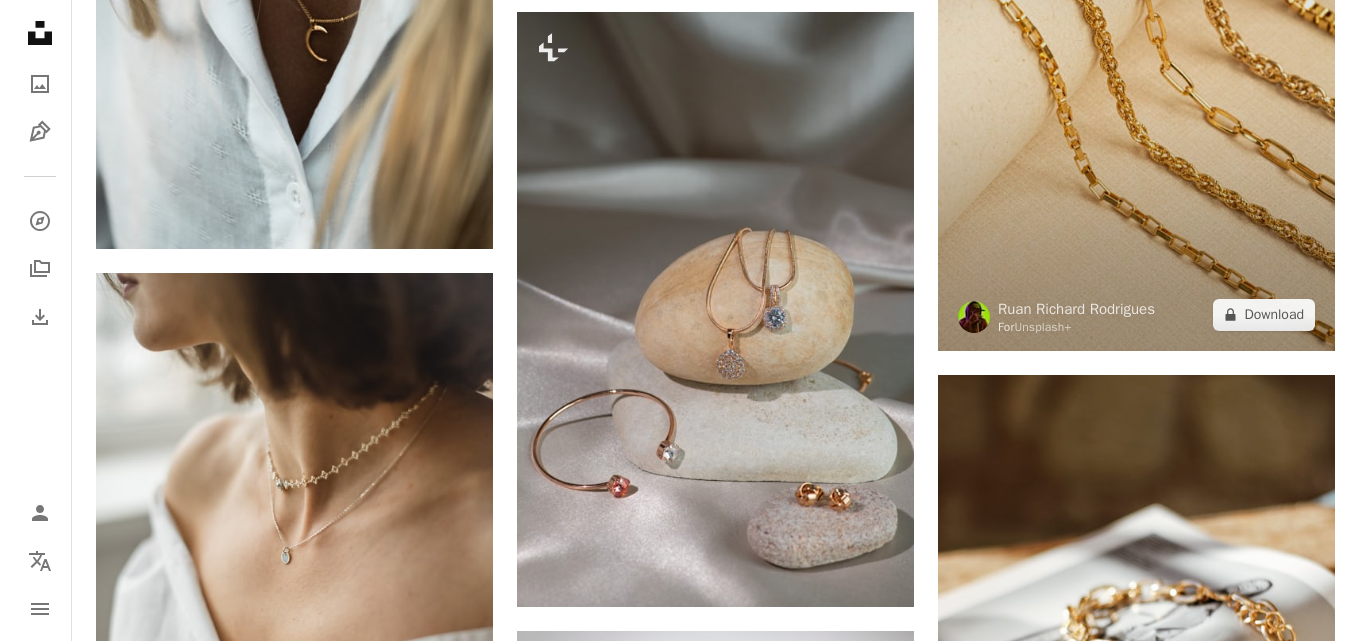 scroll, scrollTop: 1700, scrollLeft: 0, axis: vertical 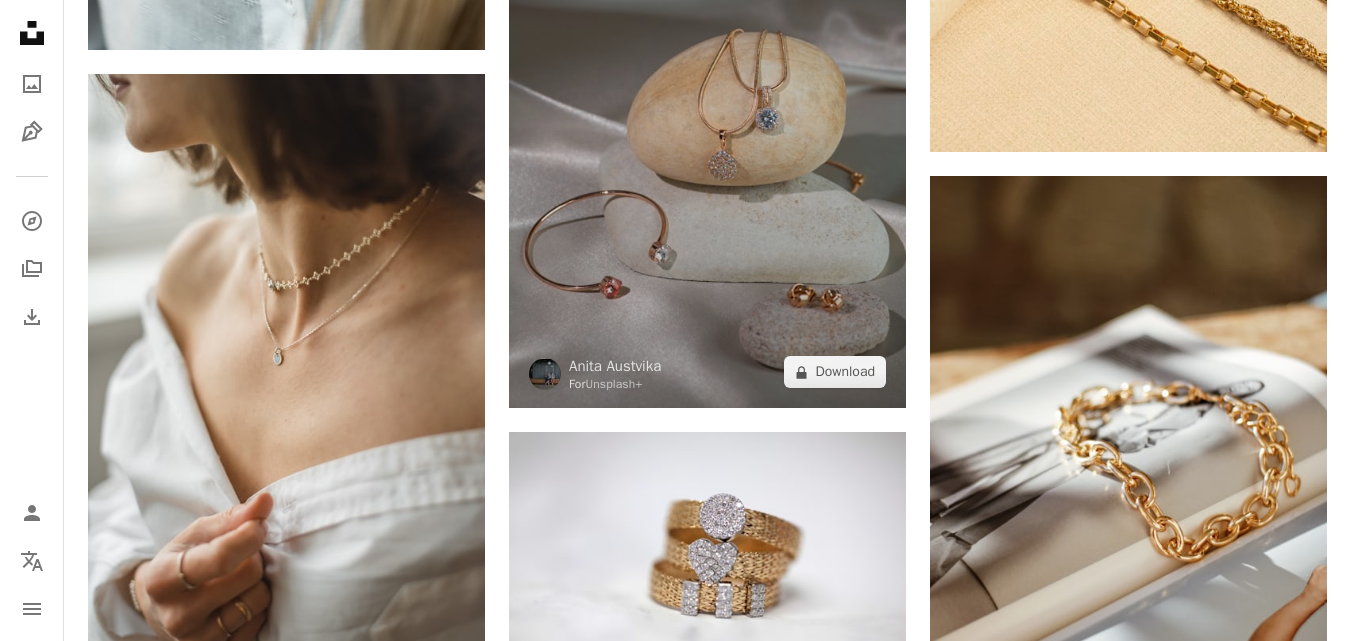 click at bounding box center [707, 111] 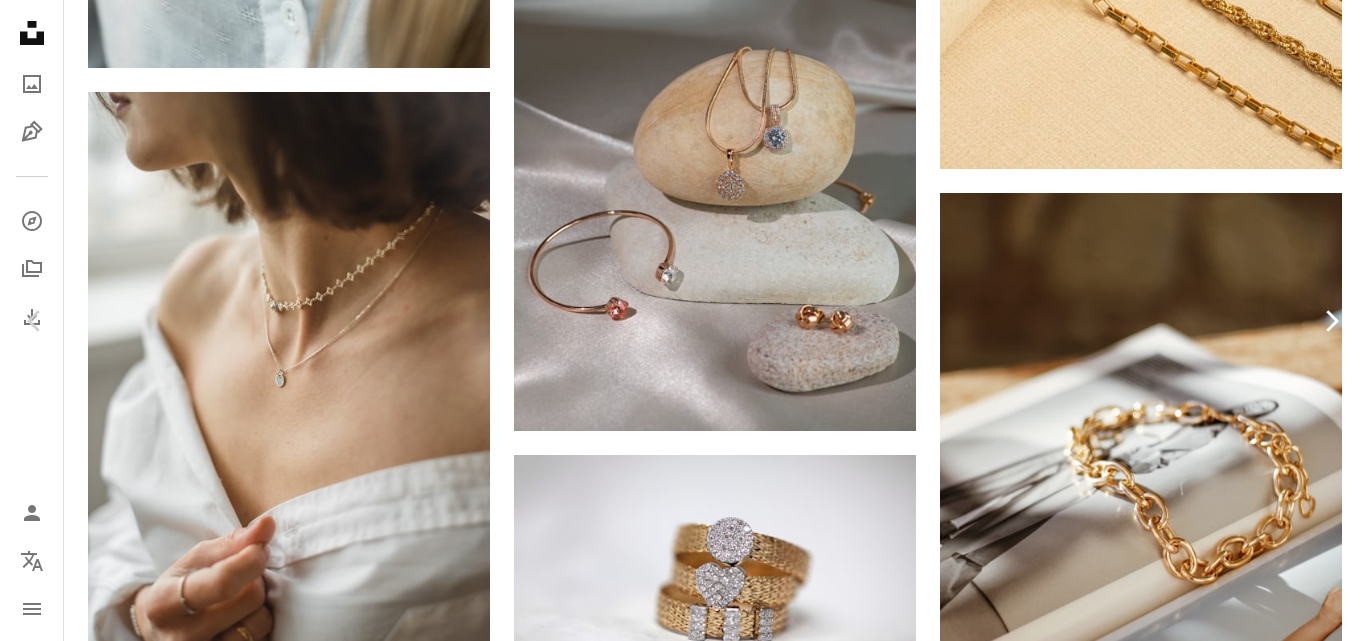 click on "Chevron right" at bounding box center (1331, 321) 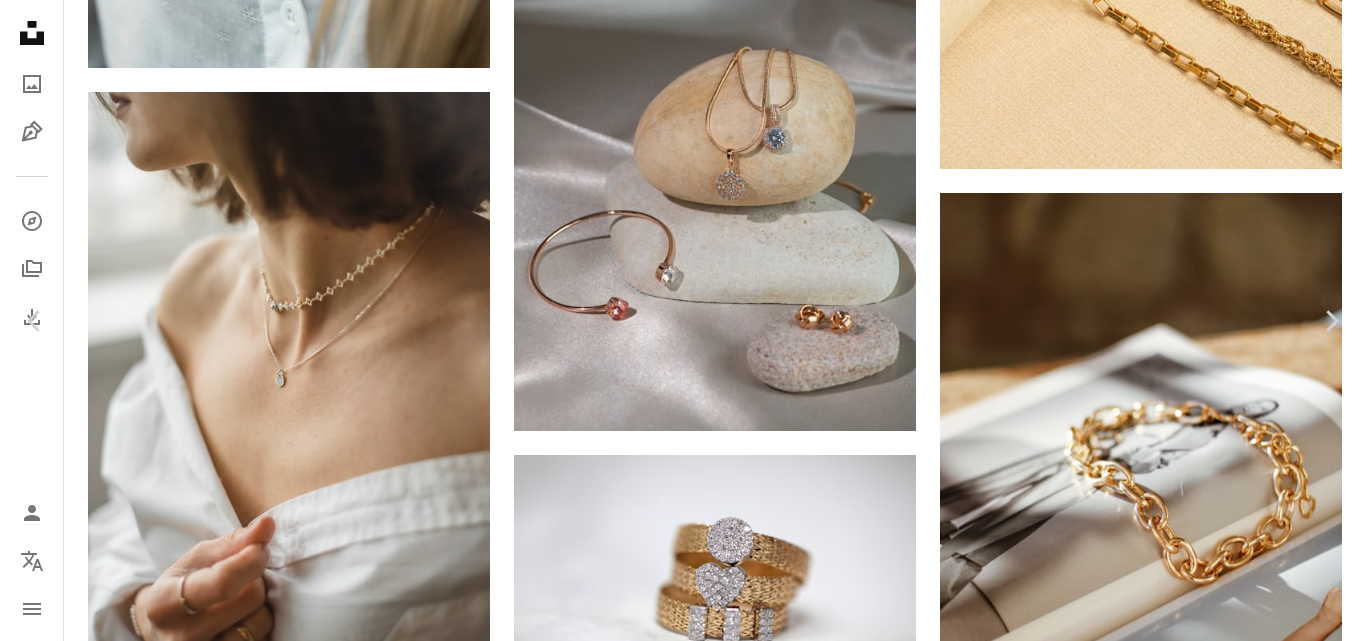 click on "Unsplash logo Unsplash Home A photo Pen Tool A compass A stack of folders Download Person Localization icon navigation menu A magnifying glass ******* An X shape Visual search Get Unsplash+ Log in Submit an image A photo Photos 6.5k Pen Tool Illustrations 74 A stack of folders Collections 80k A group of people Users 625 A copyright icon © License Arrow down Aspect ratio Orientation Arrow down Unfold Sort by Relevance Arrow down Filters Filters Jewelry Chevron right jewellery necklace ring fashion gold jewellery jewelry model diamond jewelry store accessory earrings gold jewelry rings Plus sign for Unsplash+ A heart A plus sign Getty Images For Unsplash+ A lock Download A heart A plus sign Jasmin Chew Available for hire A checkmark inside of a circle Arrow pointing down A heart A plus sign Max Ducourneau Available for hire A checkmark inside of a circle Arrow pointing down A heart A plus sign Kateryna Hliznitsova Available for hire A checkmark inside of a circle Arrow pointing down A heart" at bounding box center [683, 1125] 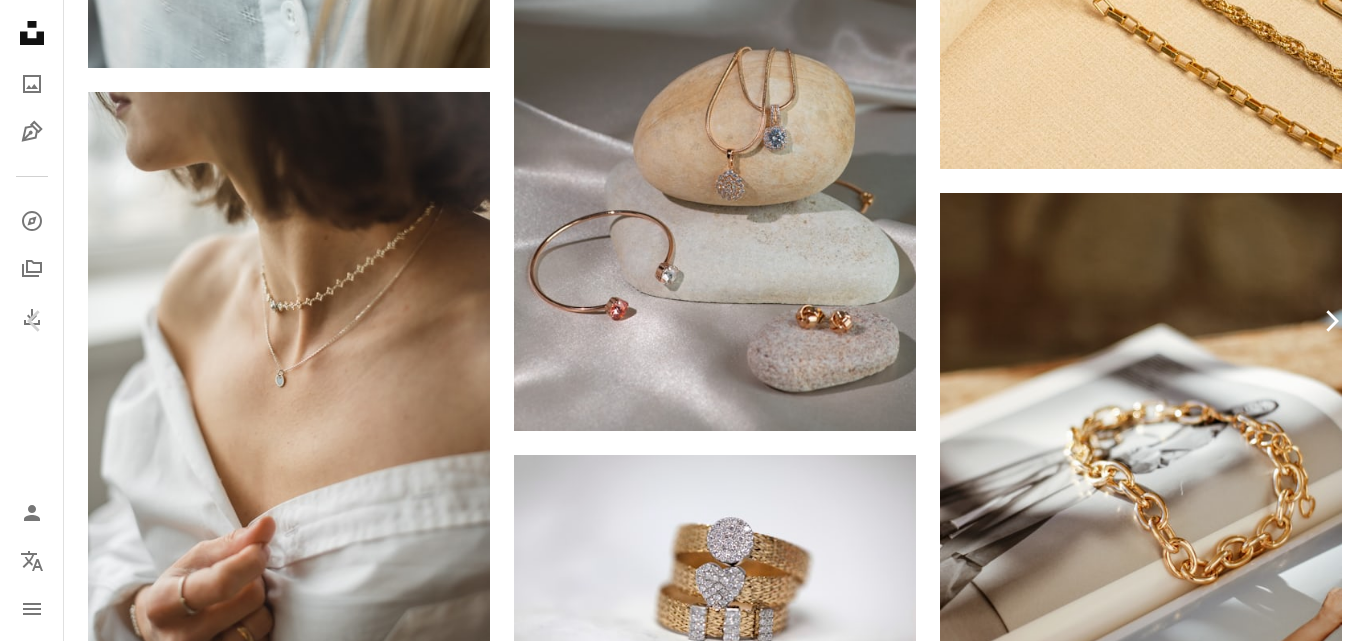 click on "Chevron right" 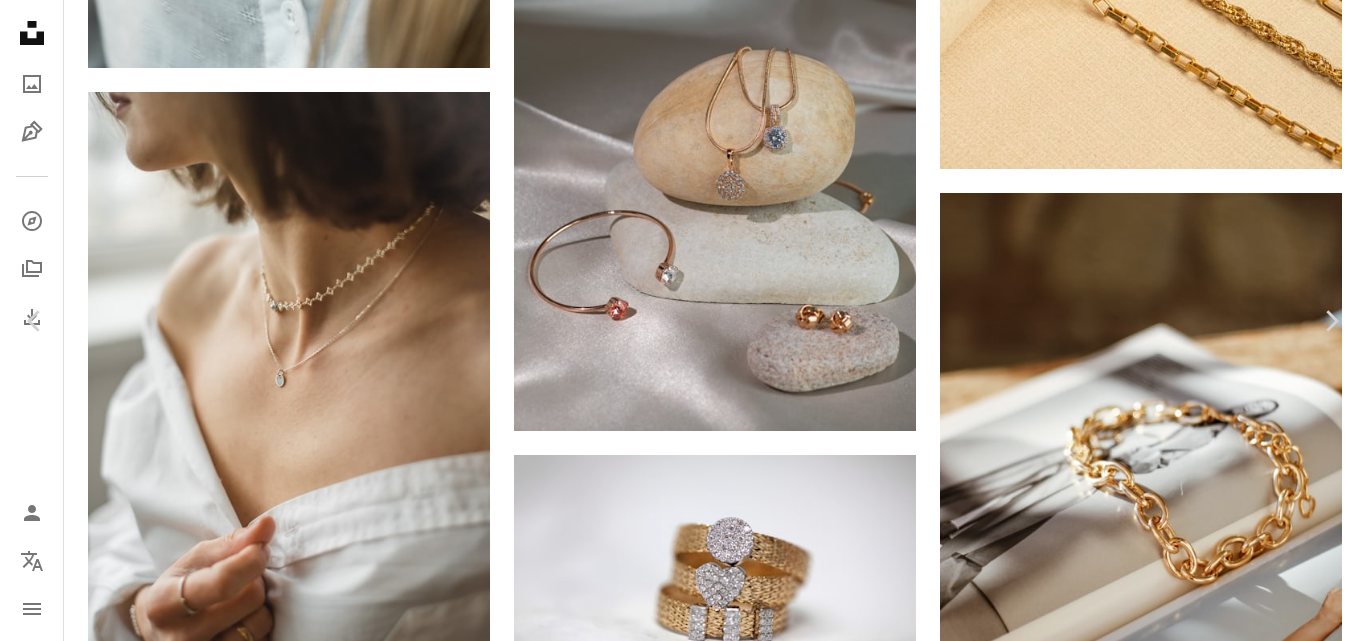 scroll, scrollTop: 0, scrollLeft: 0, axis: both 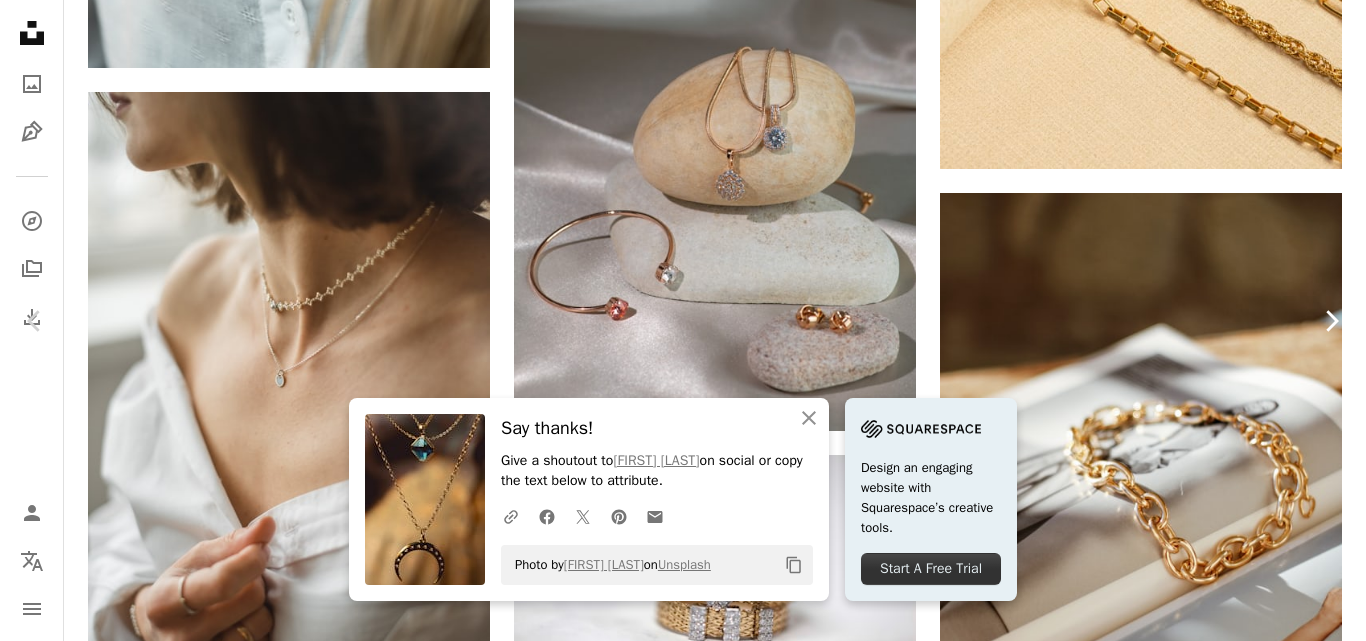 click on "Chevron right" 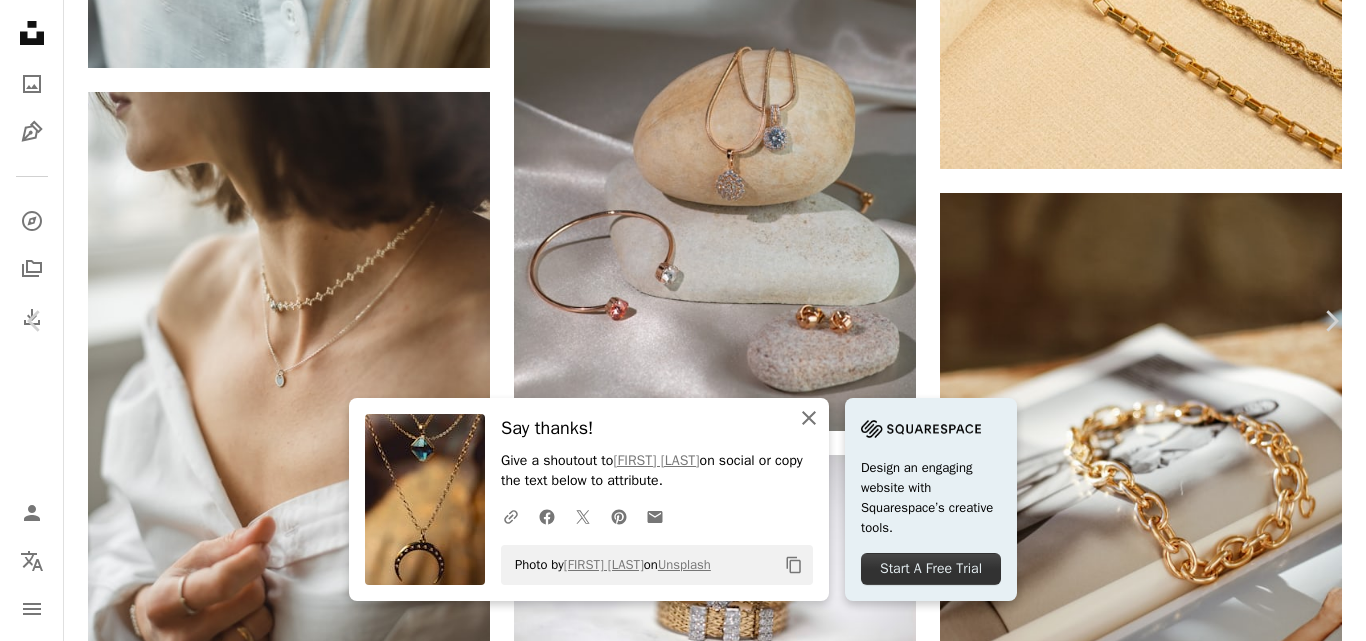 click on "An X shape" 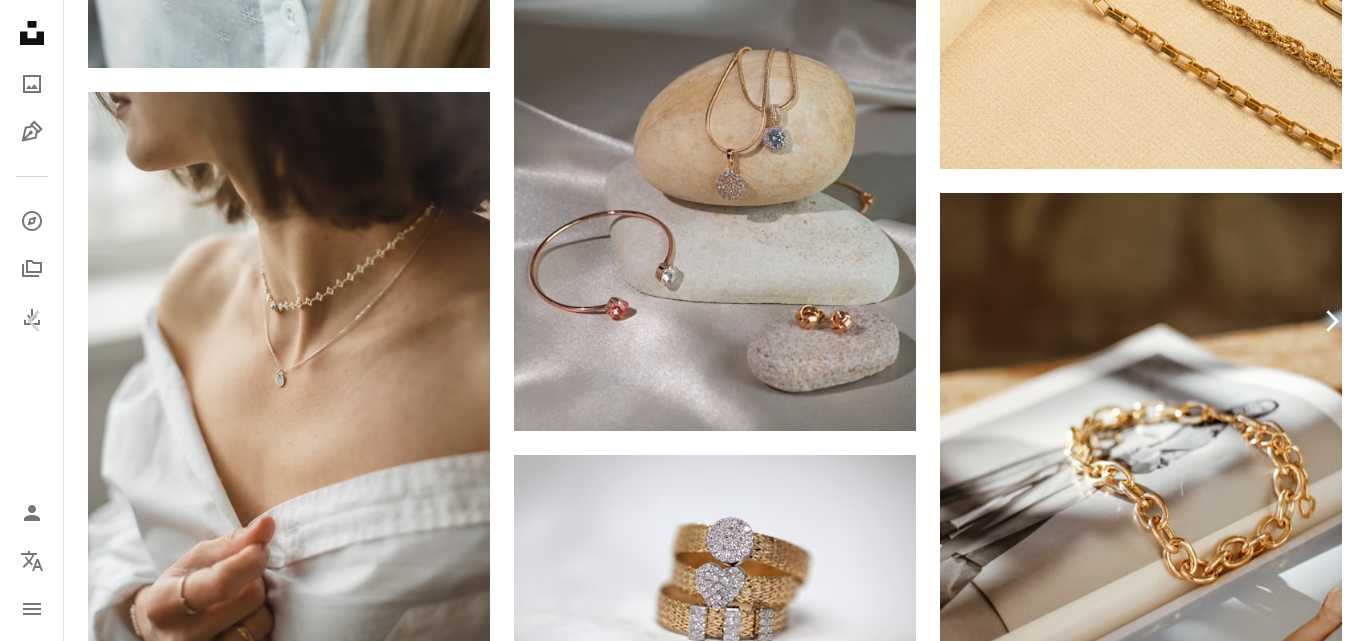click on "Chevron right" 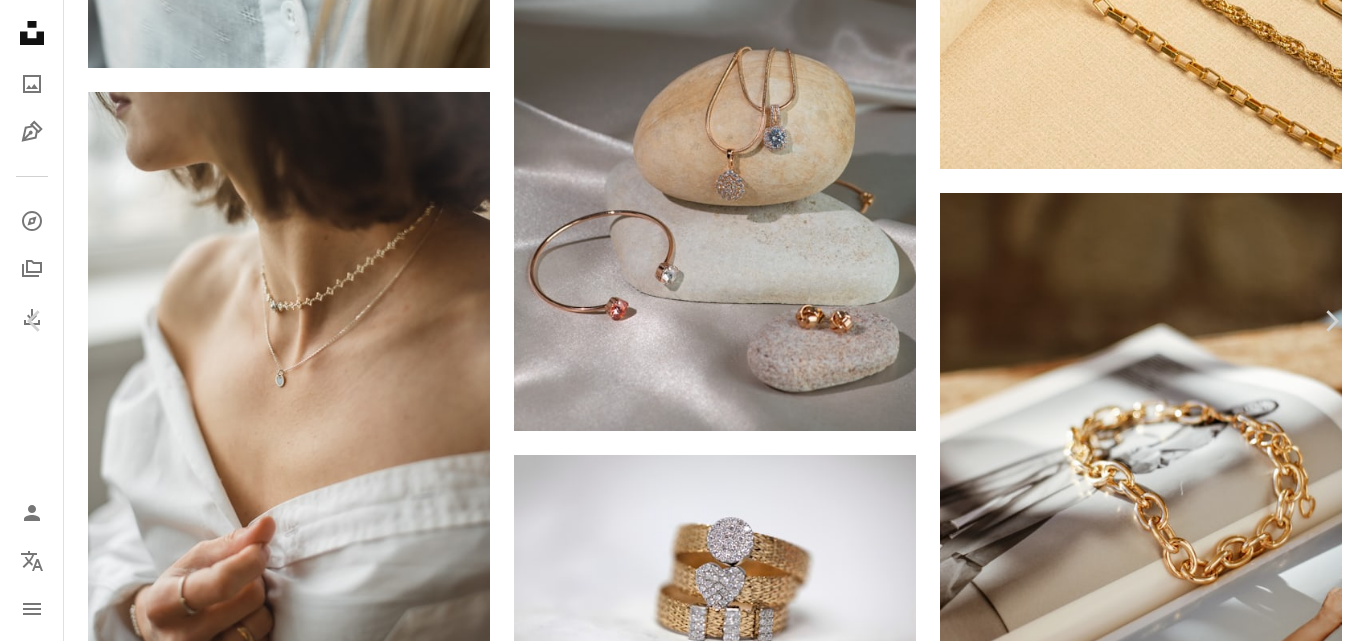 scroll, scrollTop: 0, scrollLeft: 0, axis: both 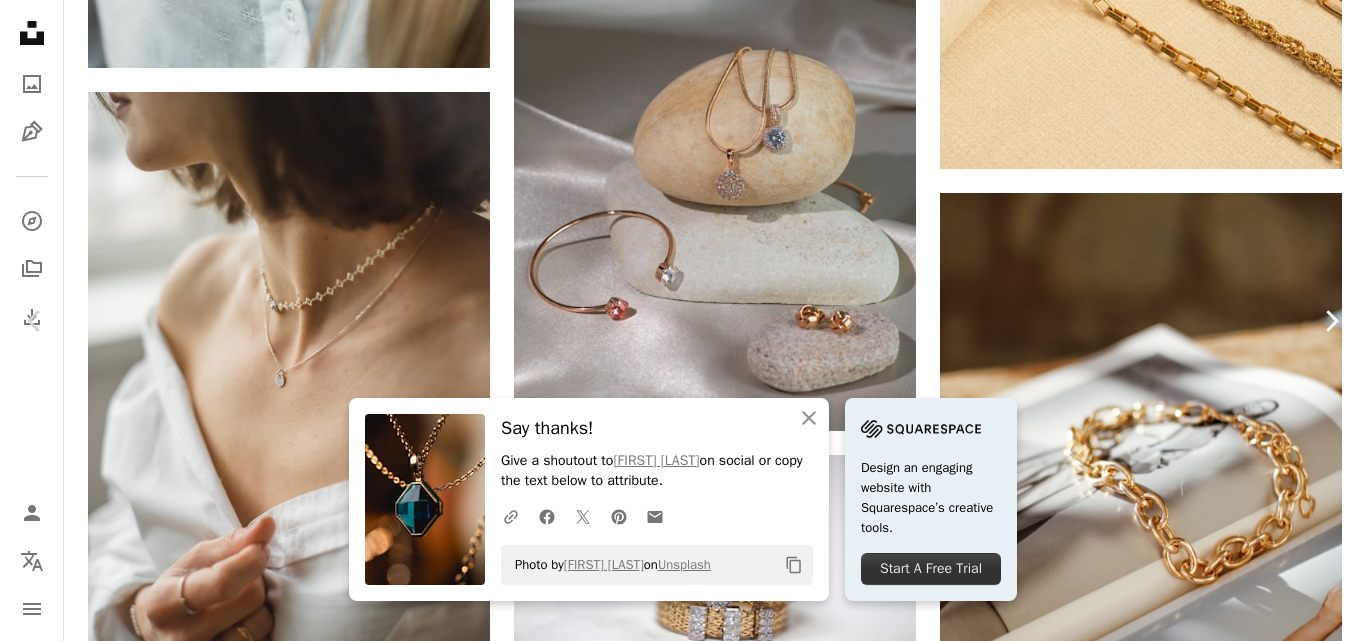 click on "Chevron right" 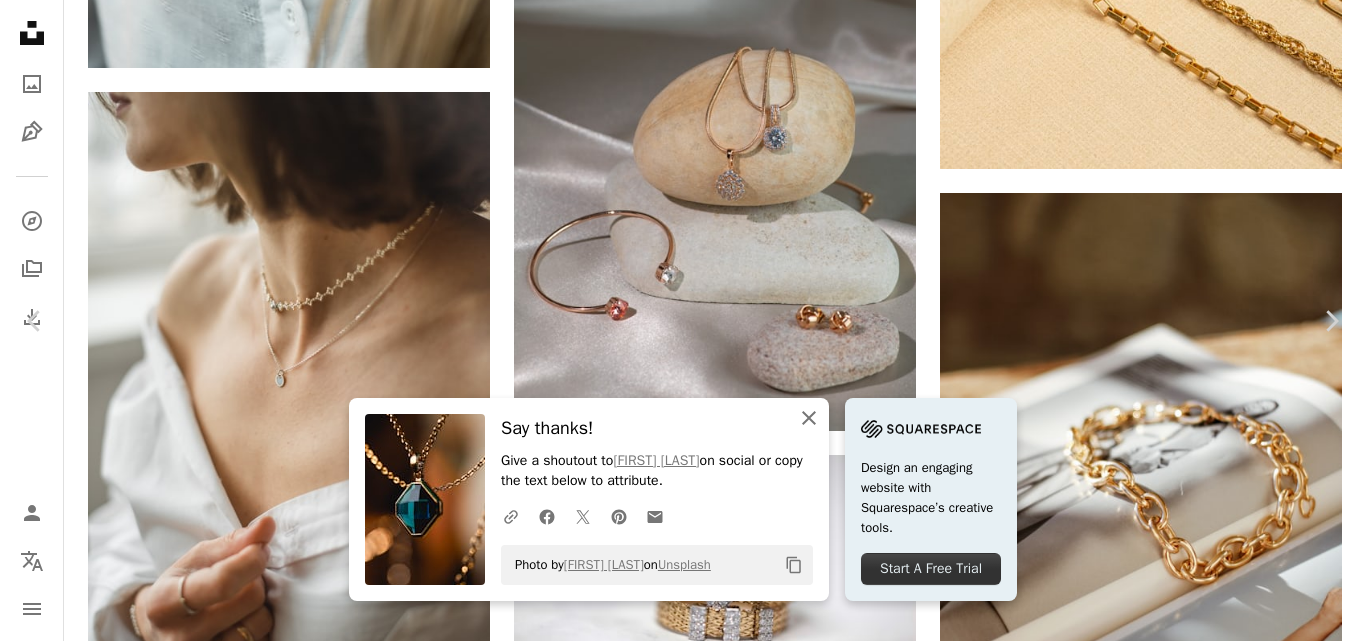 click on "An X shape" 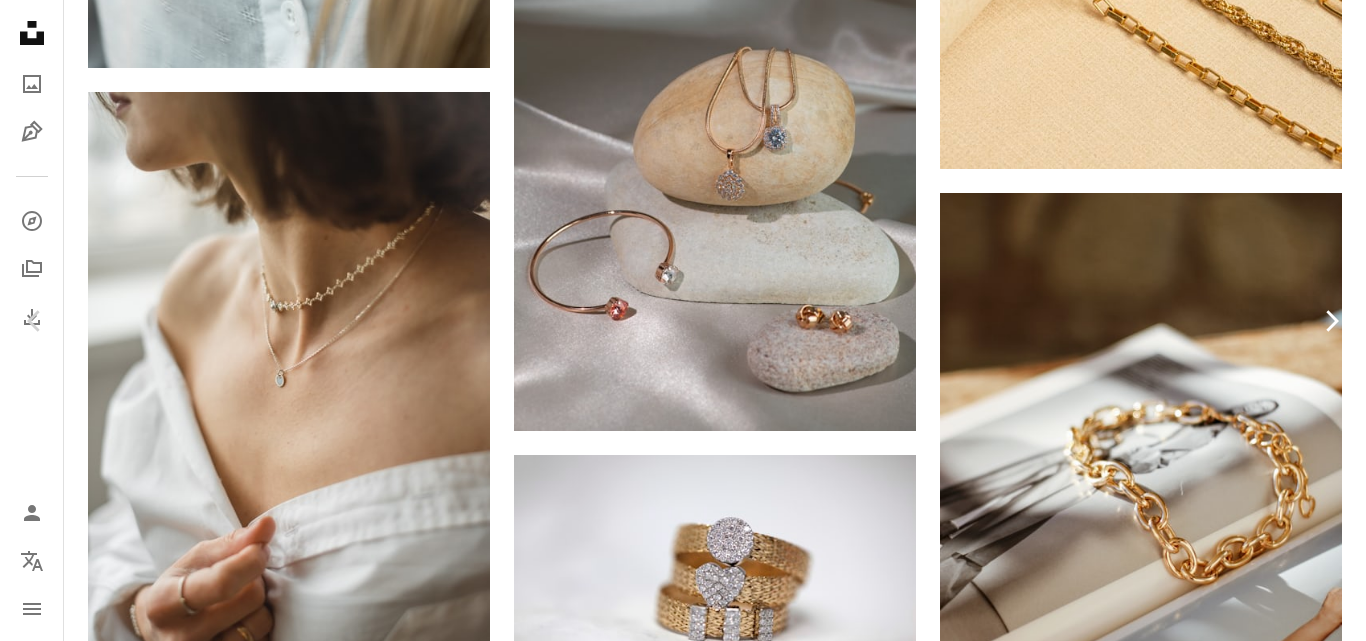 click on "Chevron right" 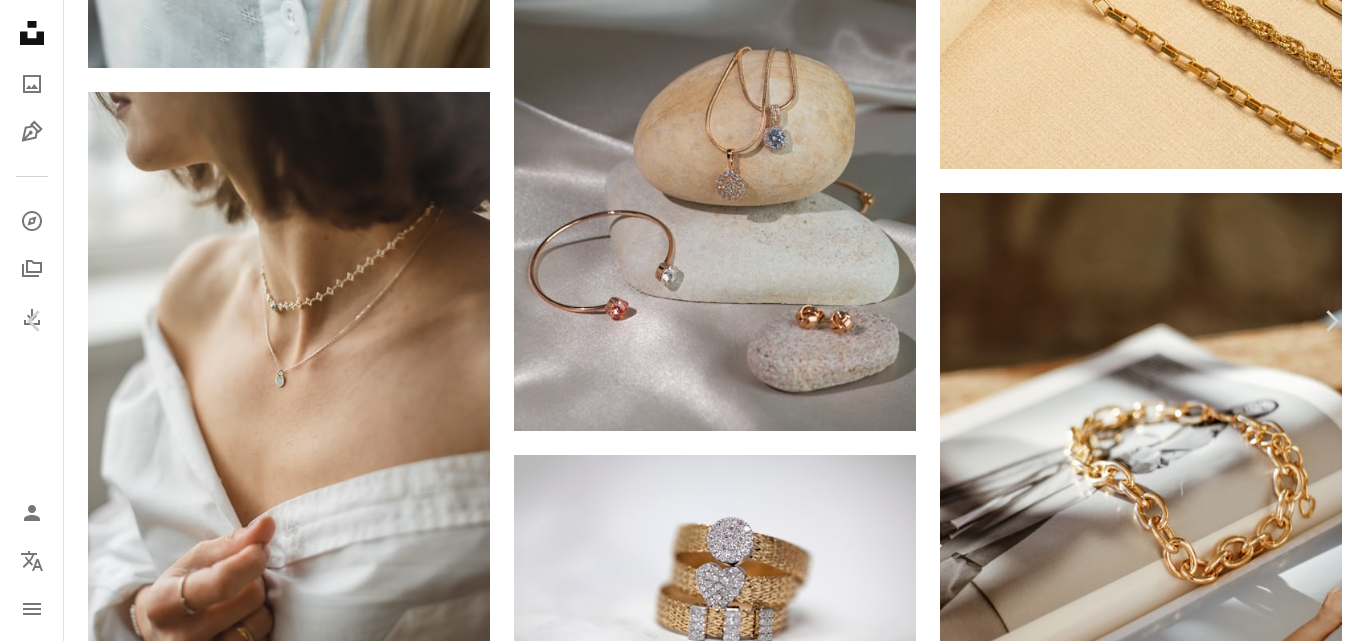 scroll, scrollTop: 0, scrollLeft: 0, axis: both 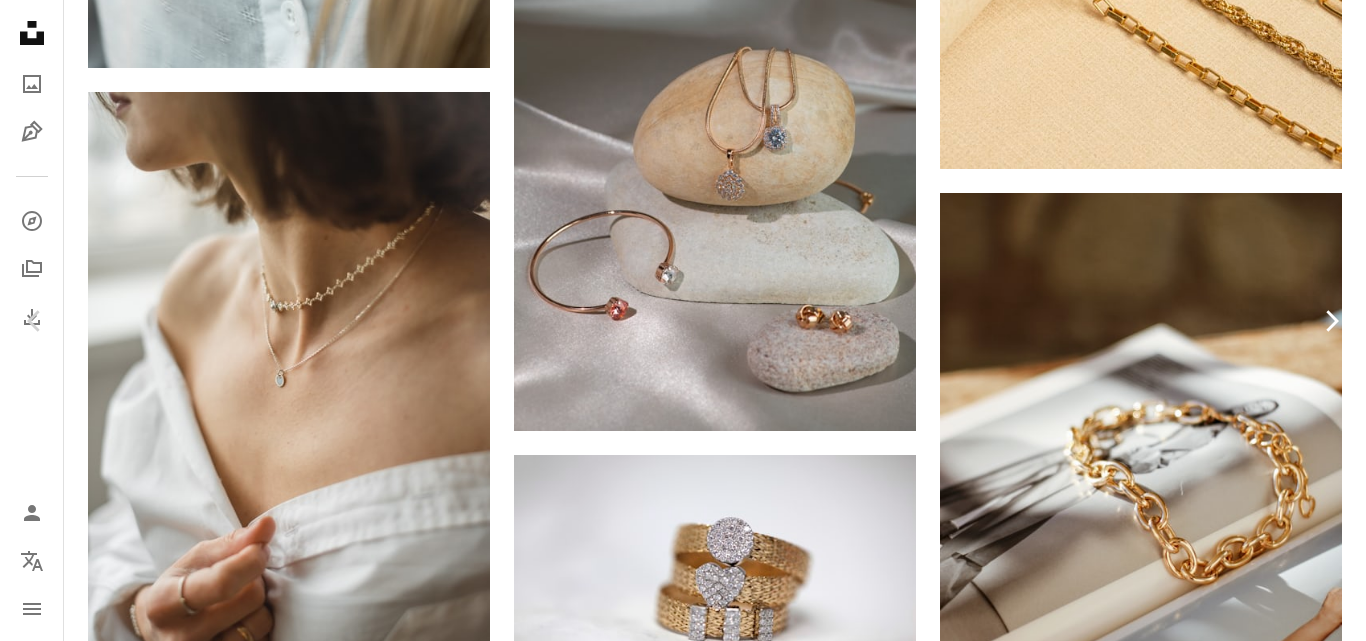 click on "Chevron right" 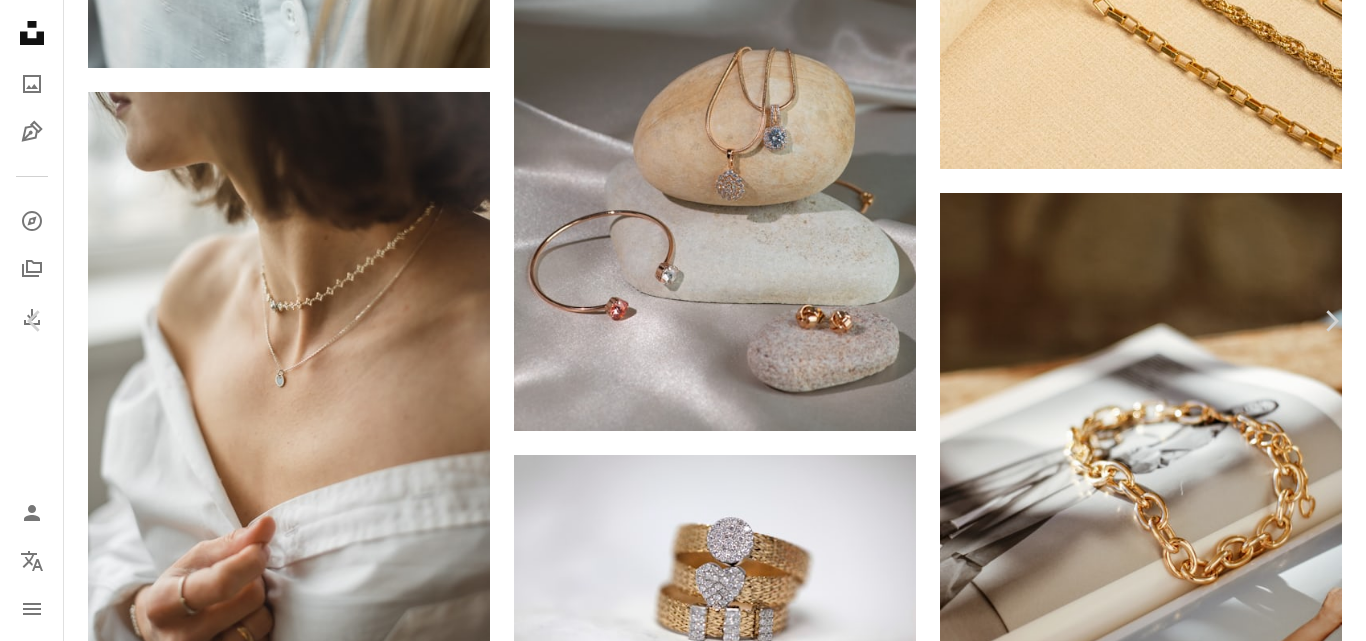 scroll, scrollTop: 0, scrollLeft: 0, axis: both 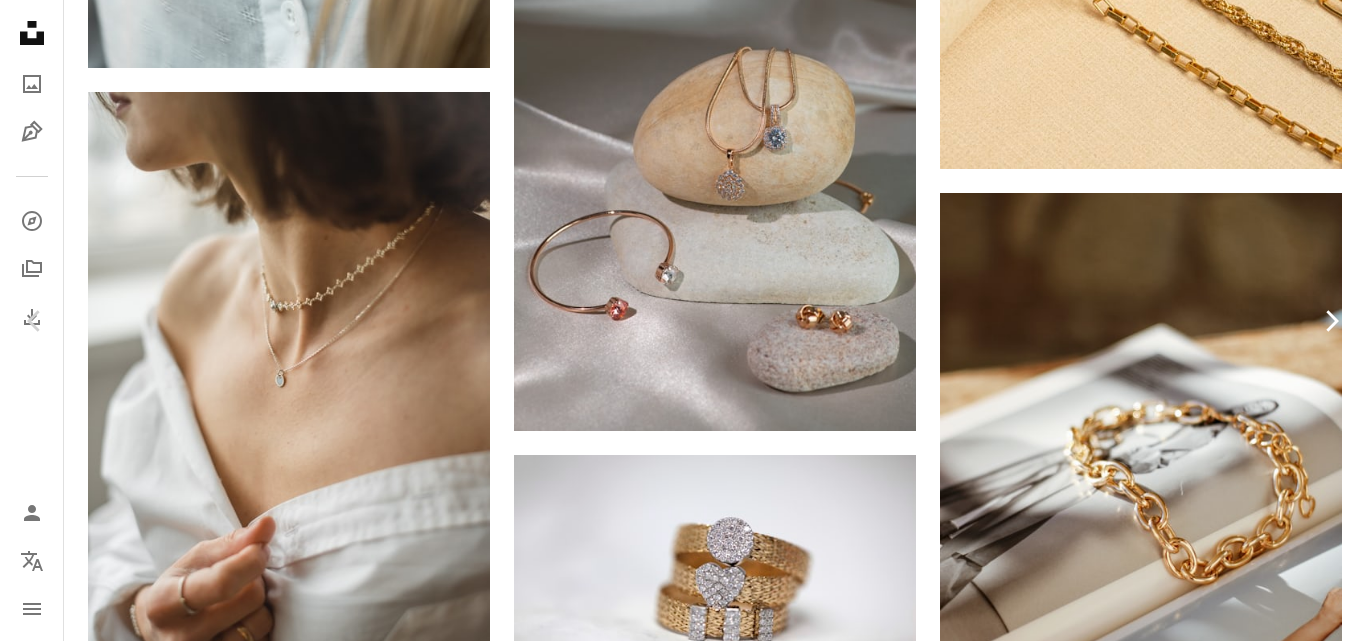 click on "Chevron right" 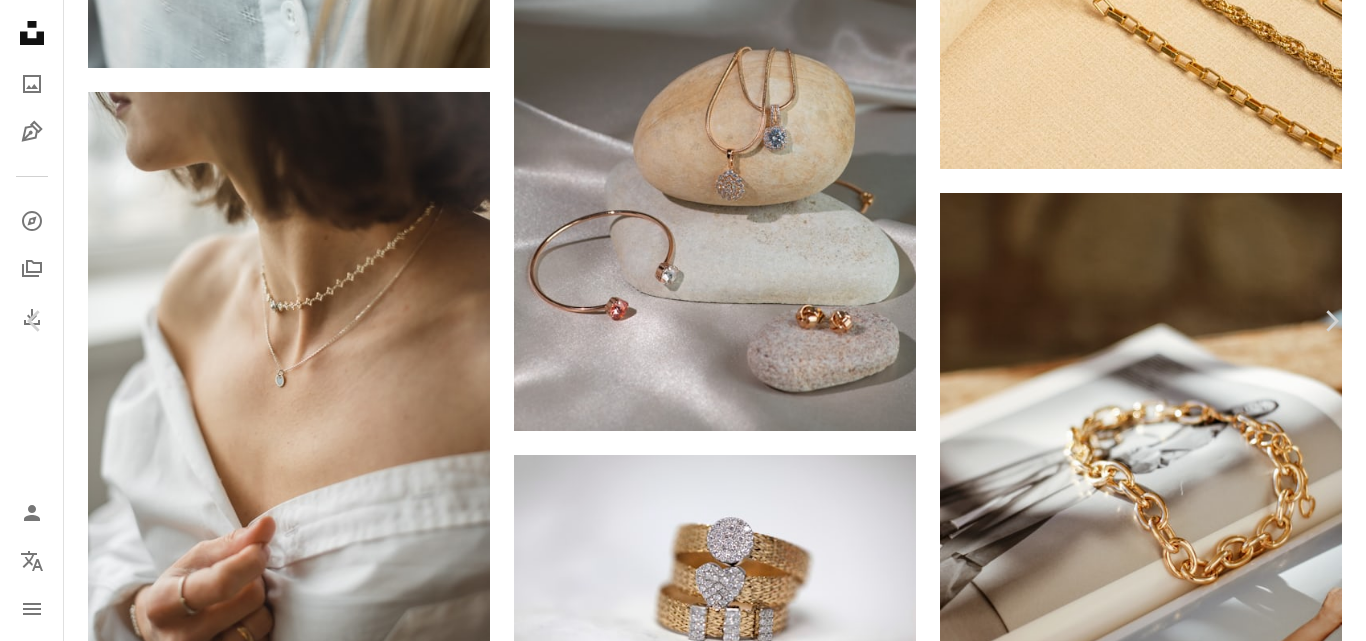 click on "Download free" at bounding box center [1167, 11524] 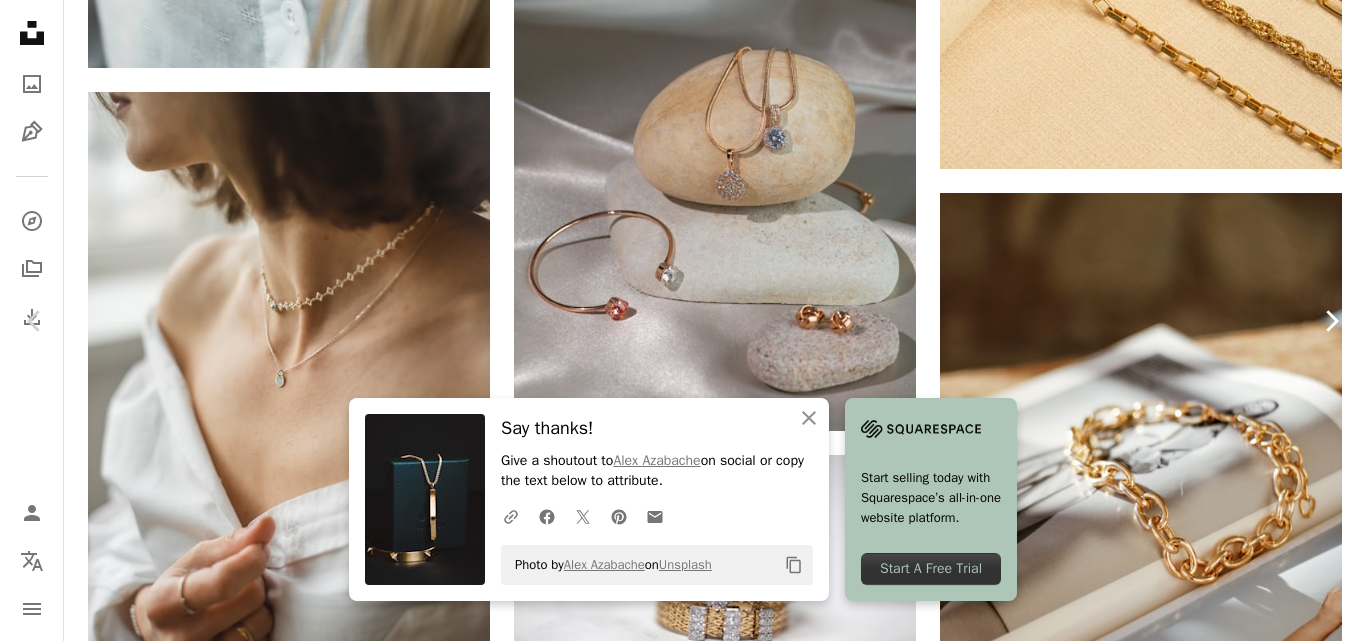 click on "Chevron right" 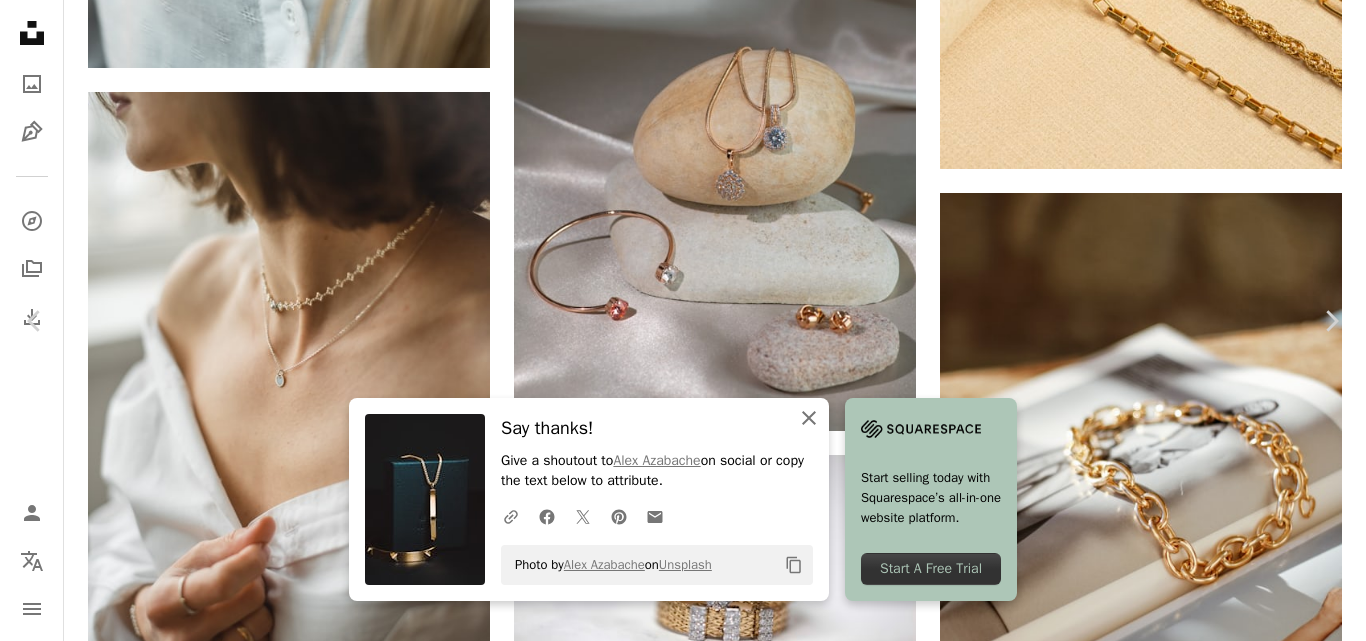 click on "An X shape" 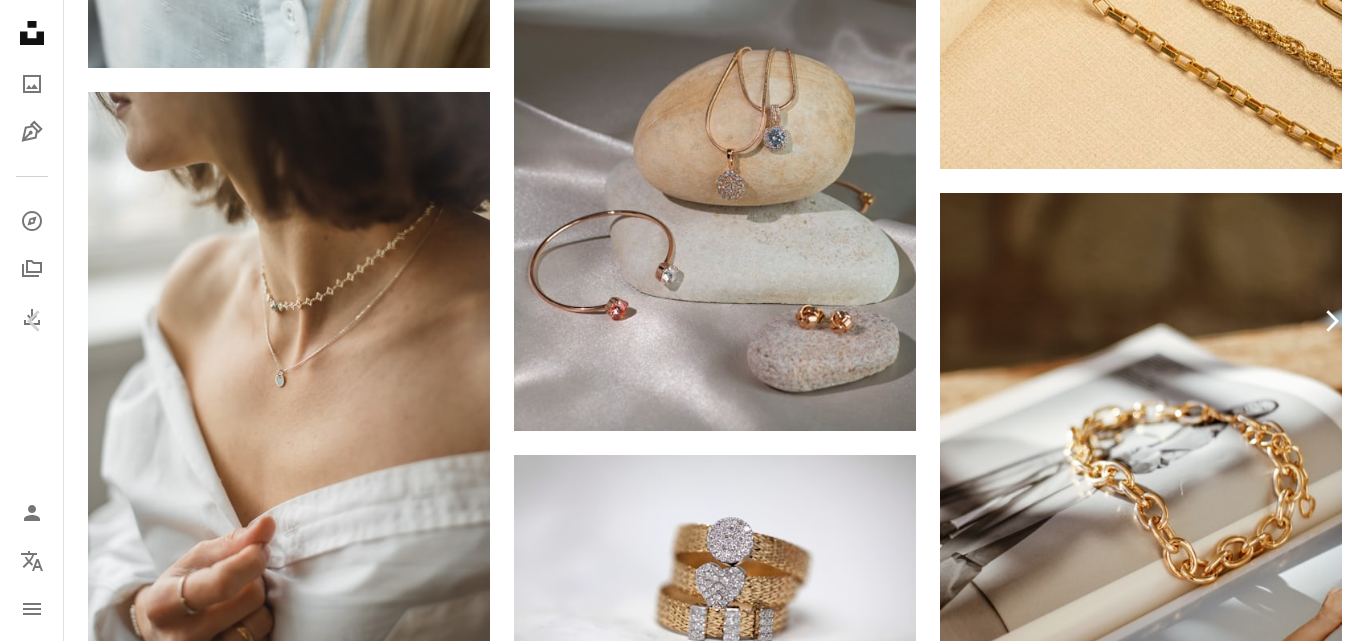 click 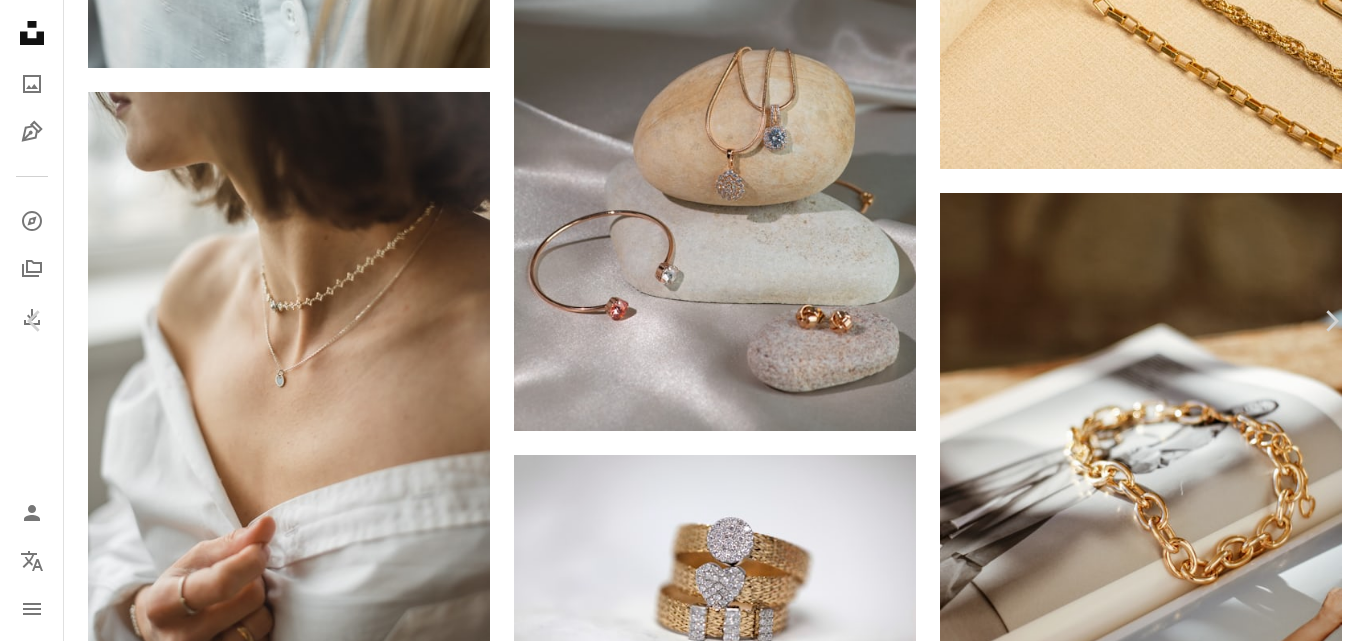 click on "Download free" at bounding box center [1167, 11524] 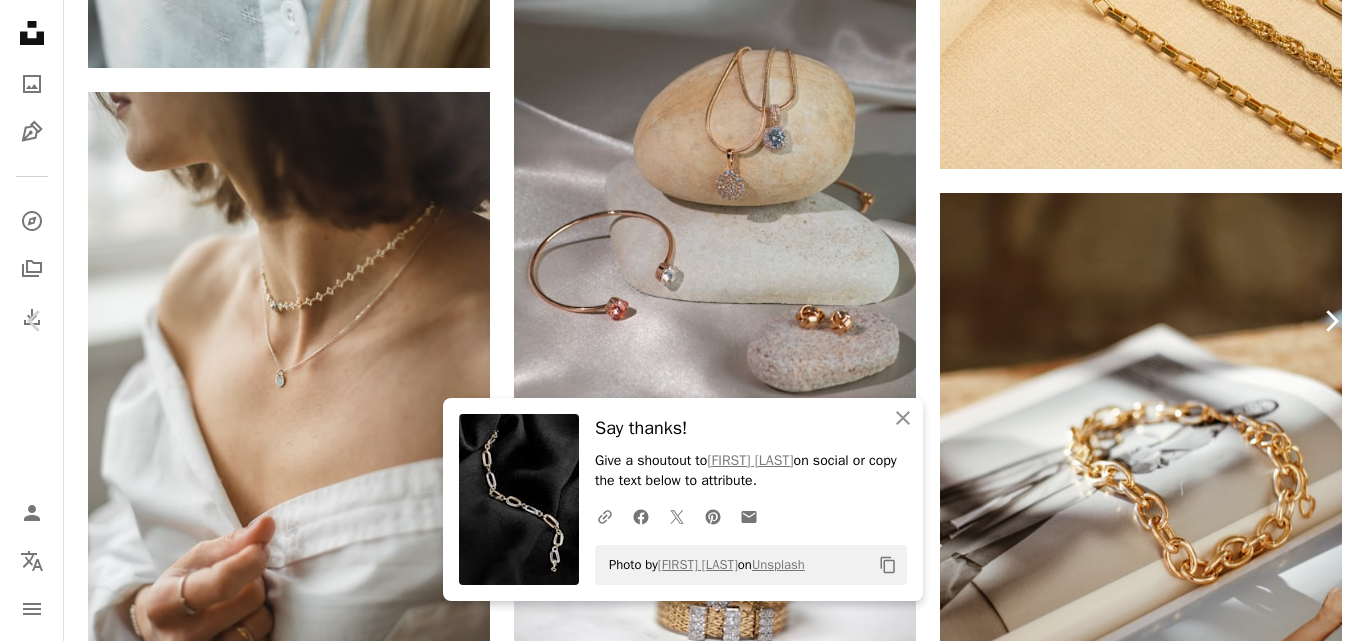 click on "Chevron right" 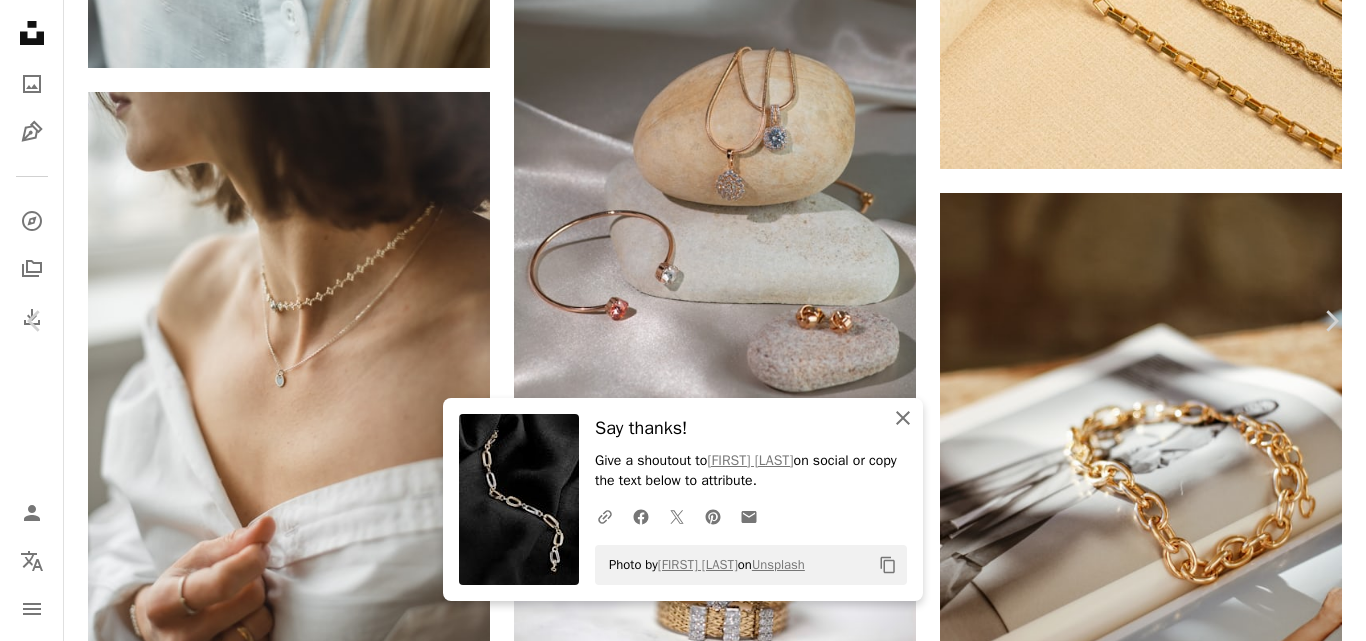 click on "An X shape" 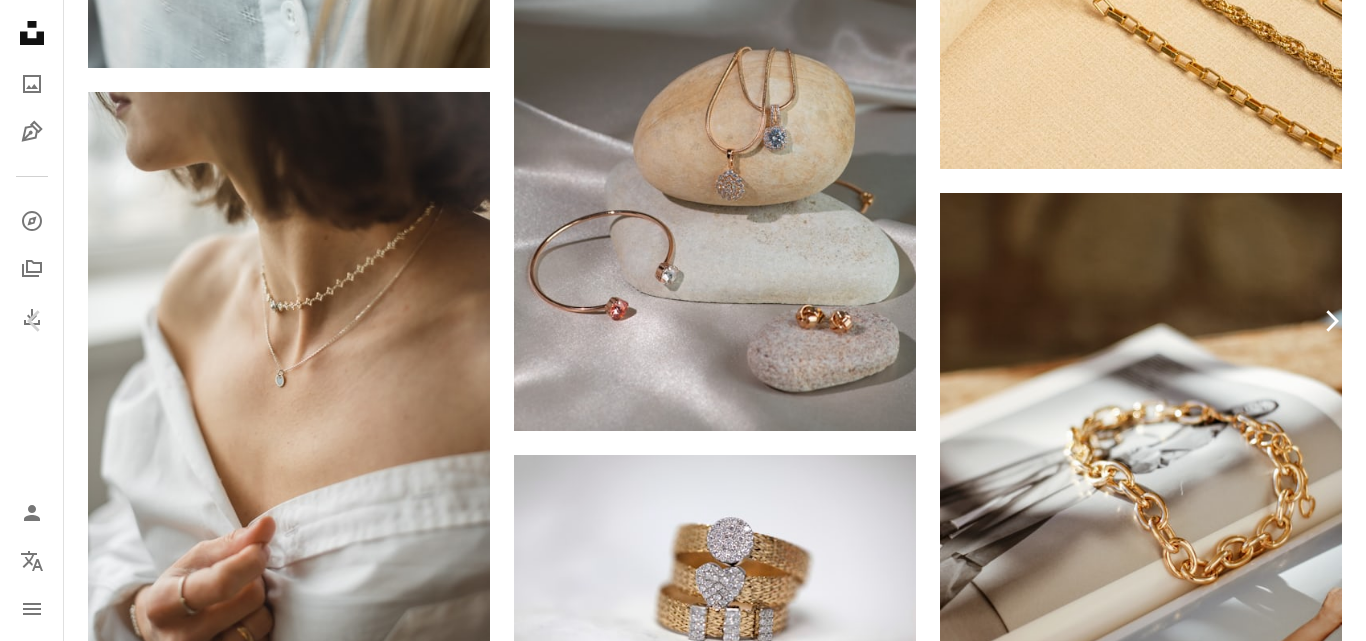 click on "Chevron right" 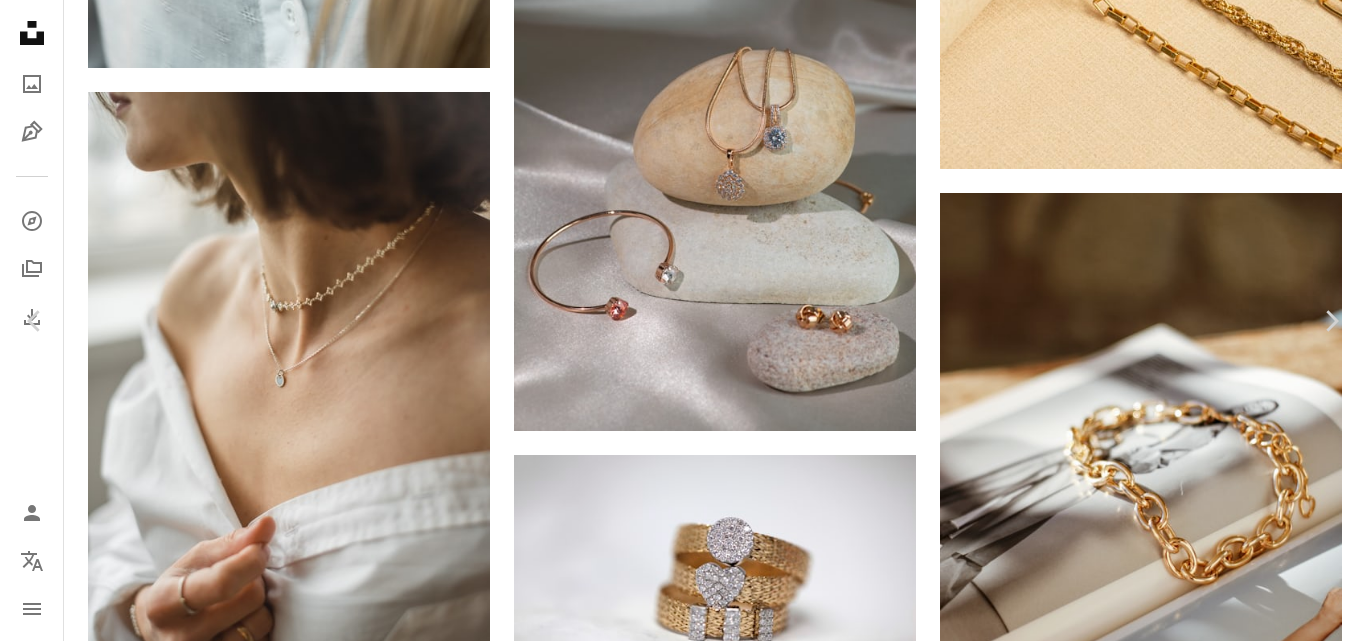 click on "Download free" at bounding box center [1167, 11524] 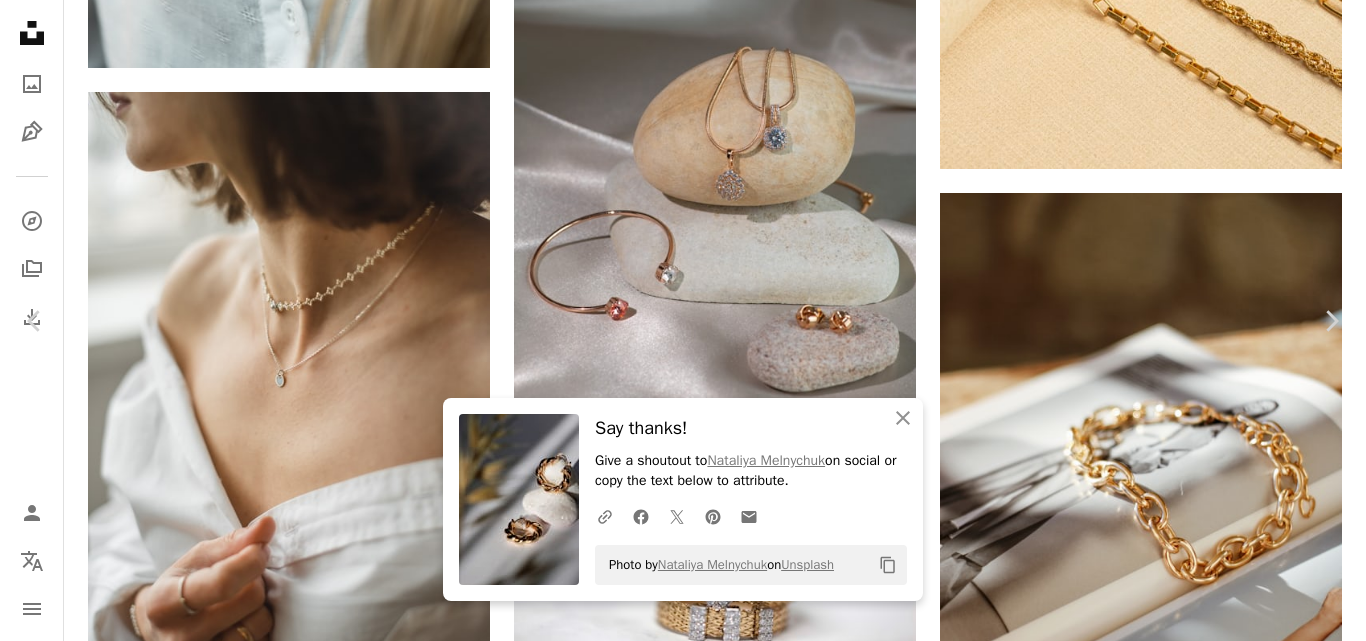 click on "Zoom in" at bounding box center (675, 11855) 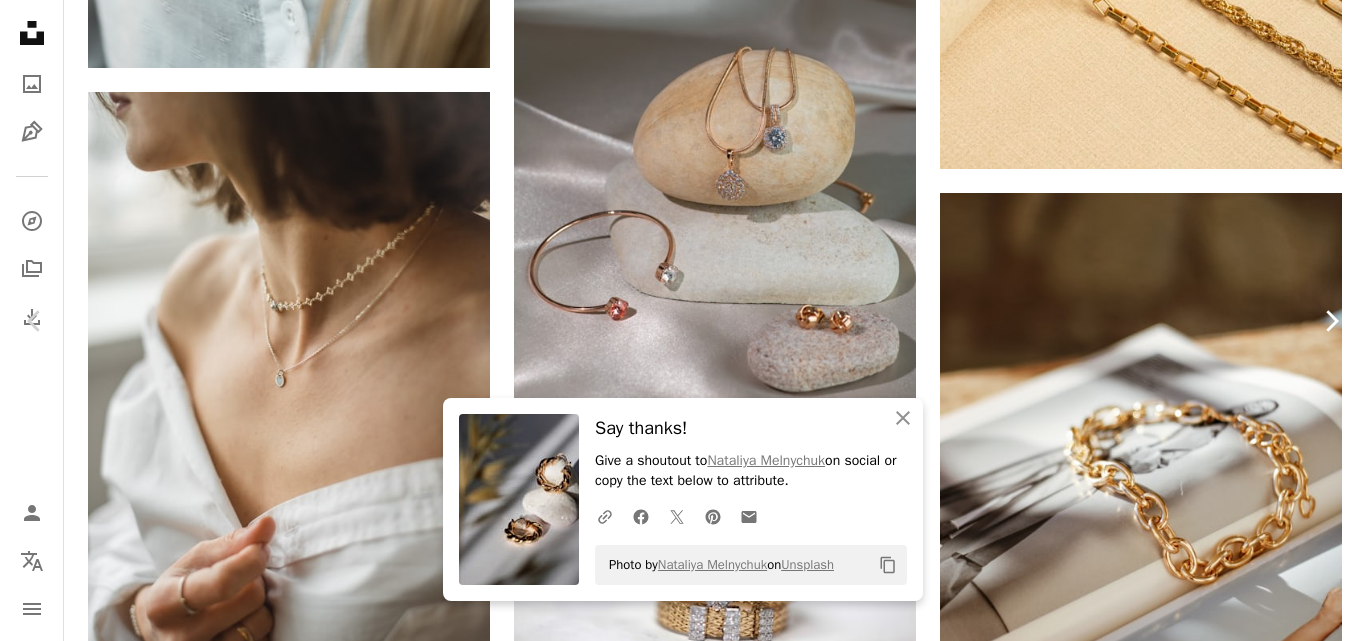 click on "Chevron right" 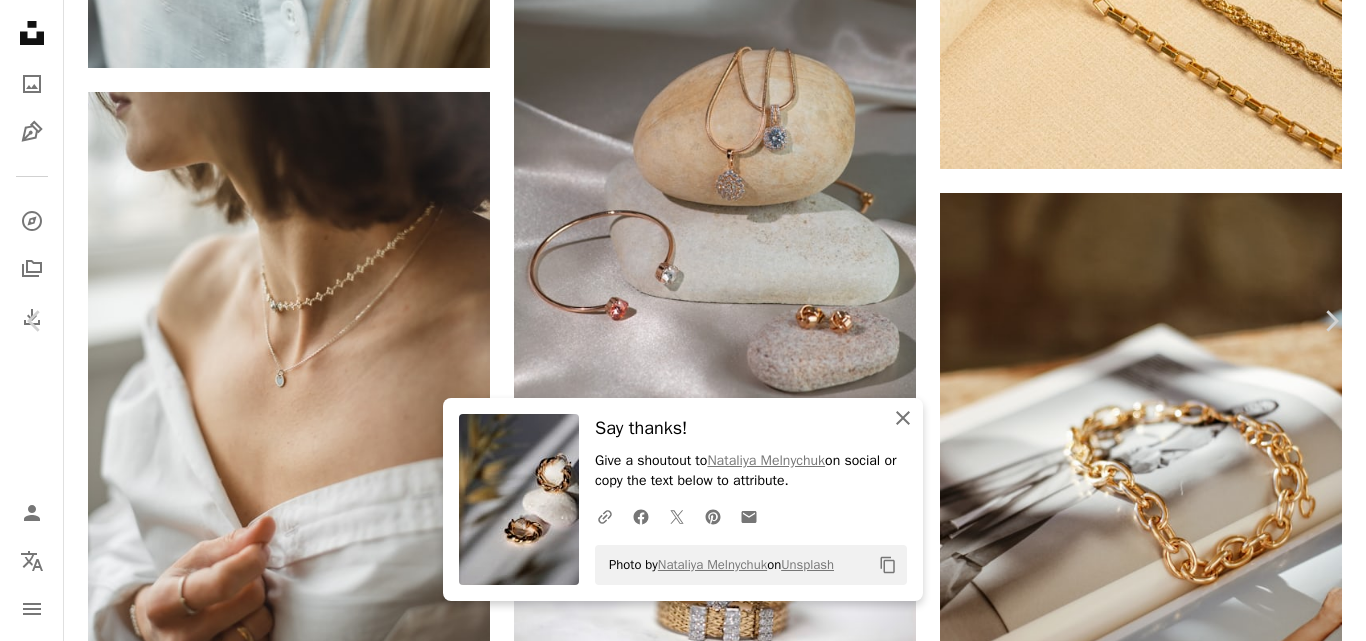 click on "An X shape" 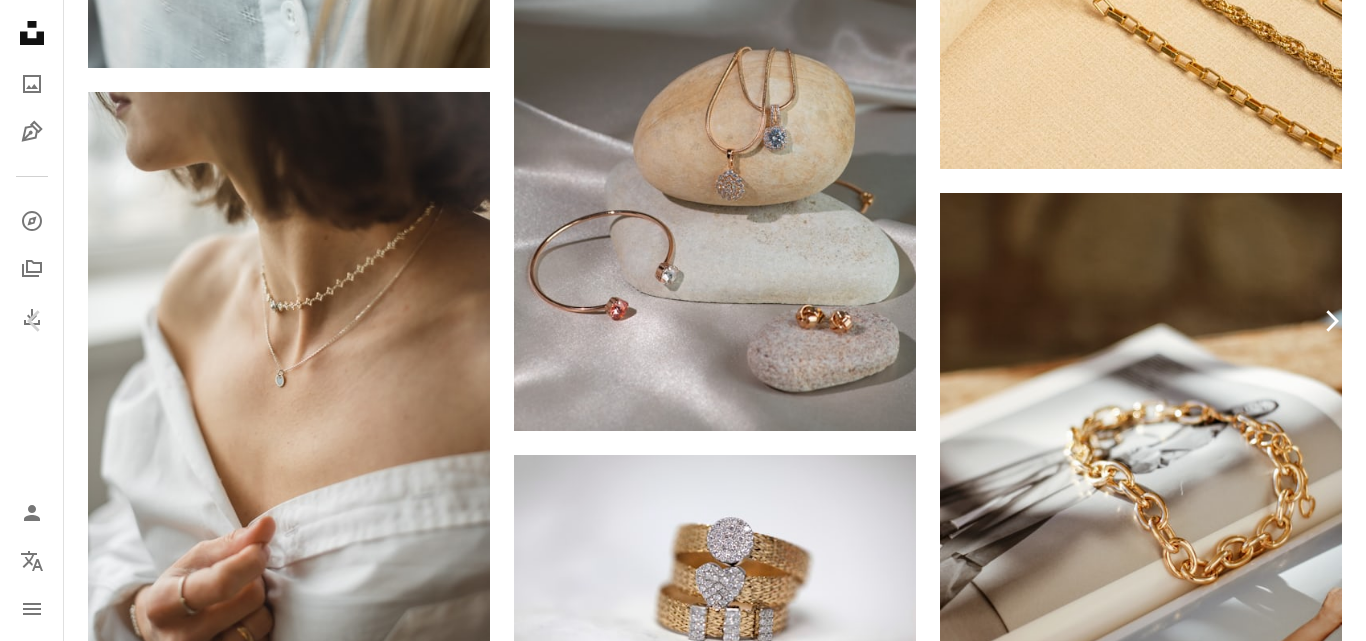 click on "Chevron right" 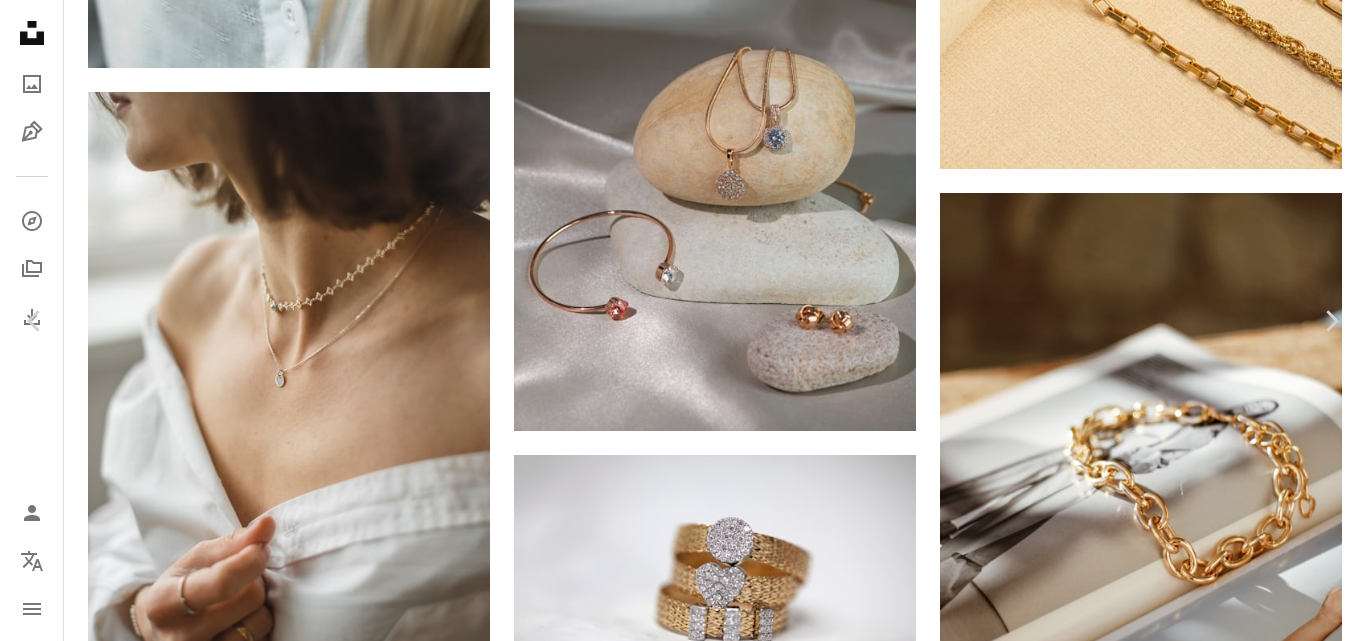 click on "Download free" at bounding box center [1167, 11524] 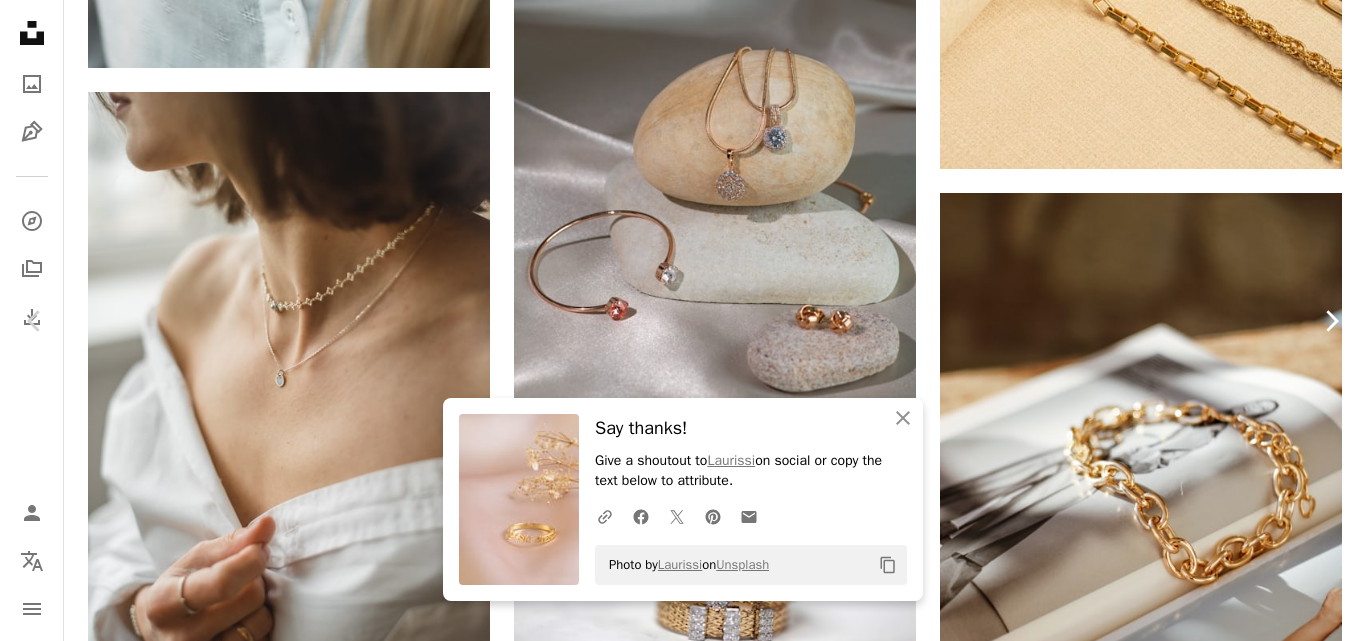 click 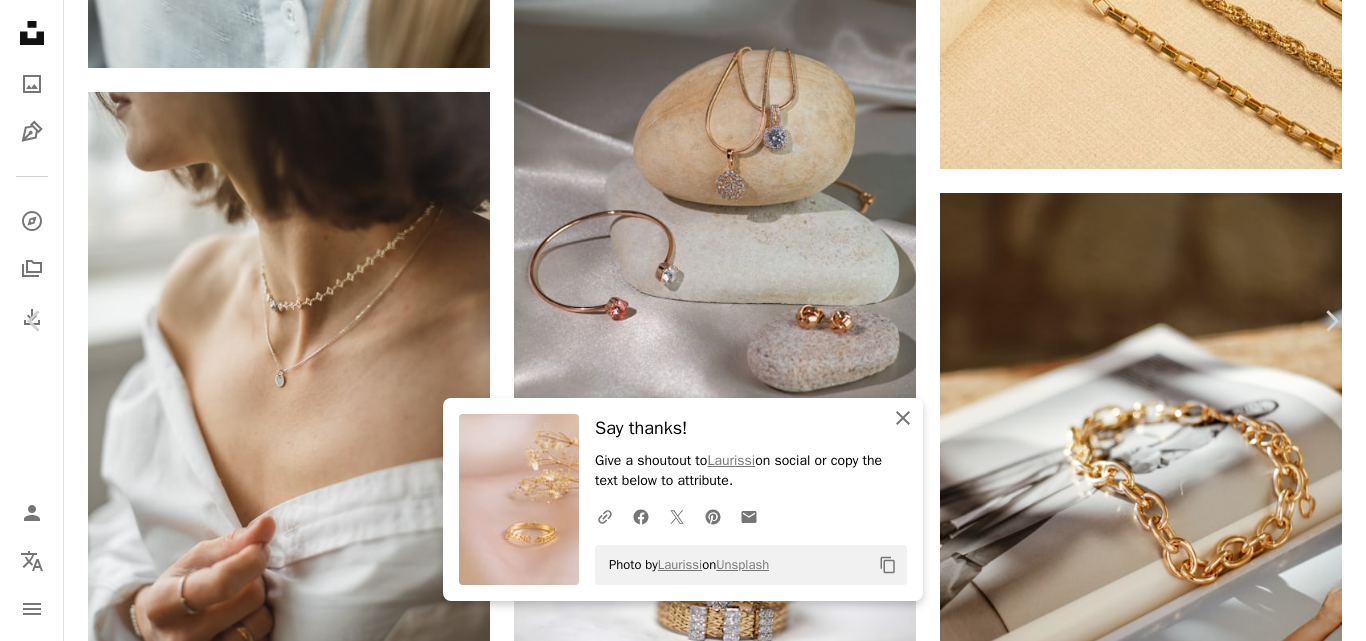 click on "An X shape" 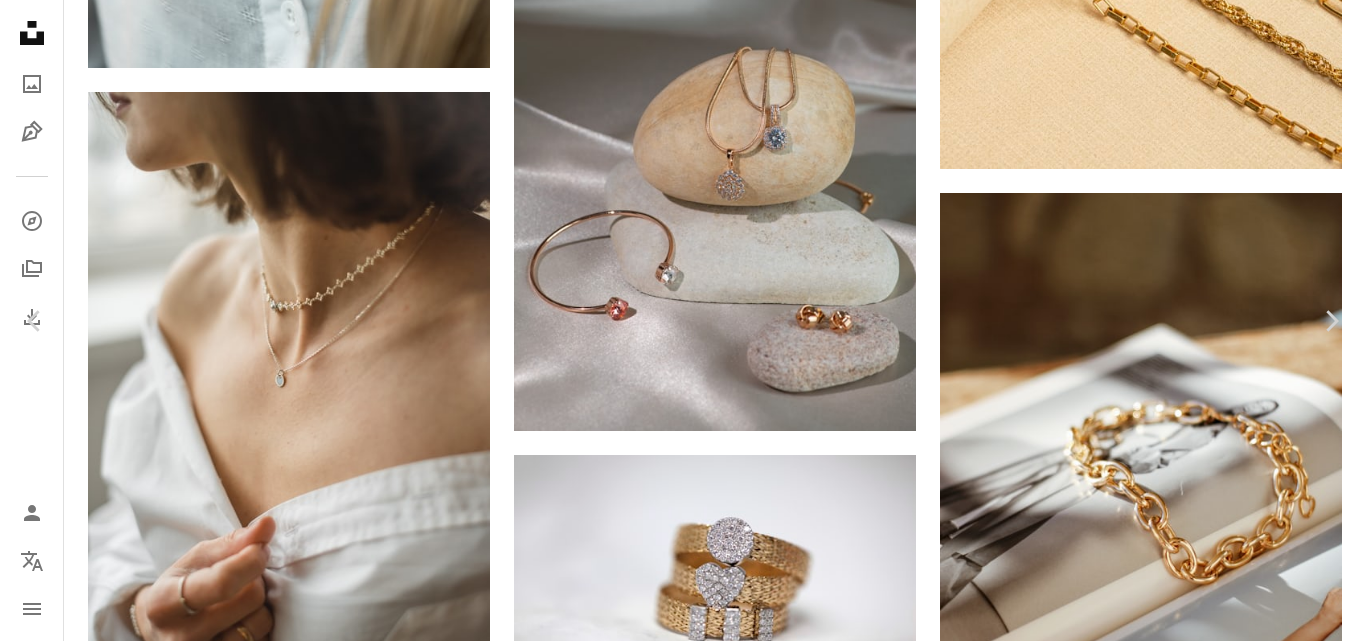 scroll, scrollTop: 0, scrollLeft: 0, axis: both 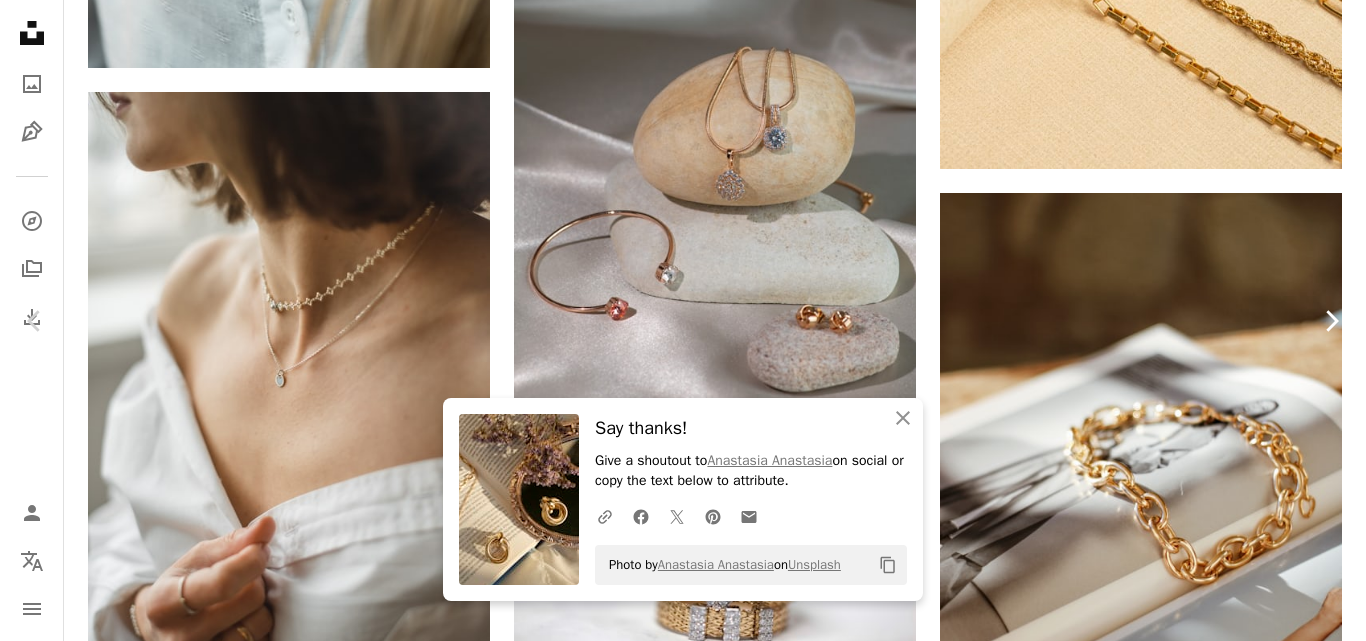 click 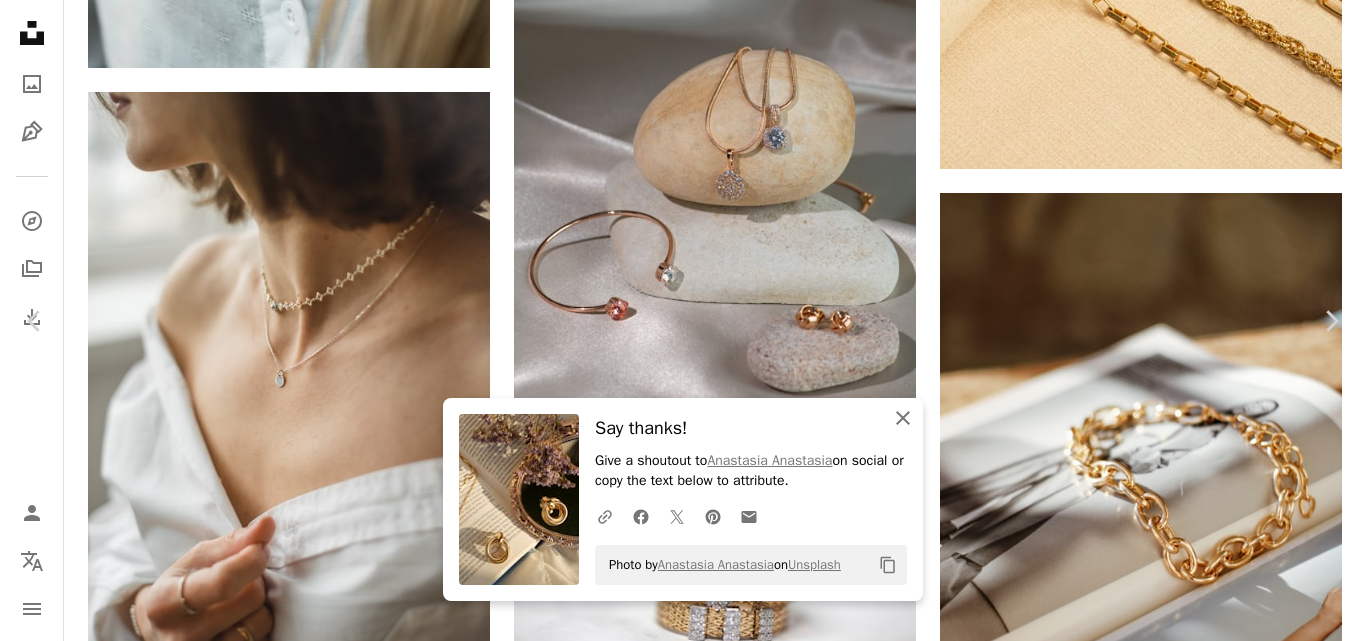 click 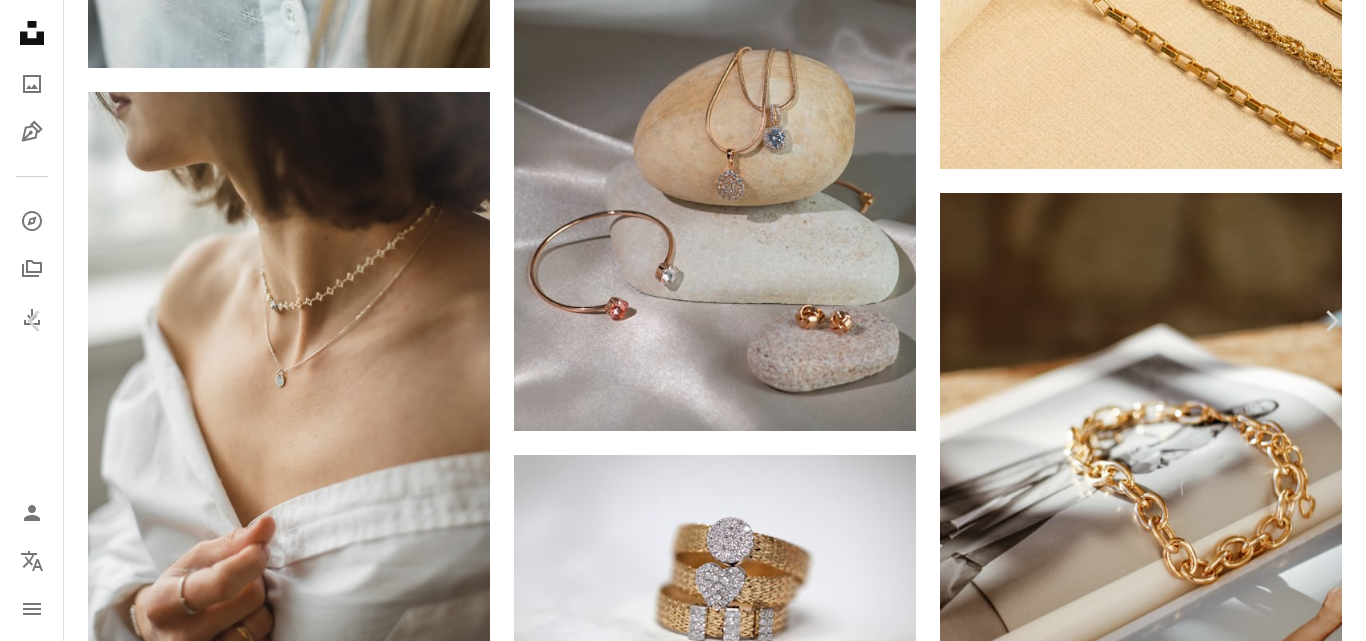 scroll, scrollTop: 0, scrollLeft: 0, axis: both 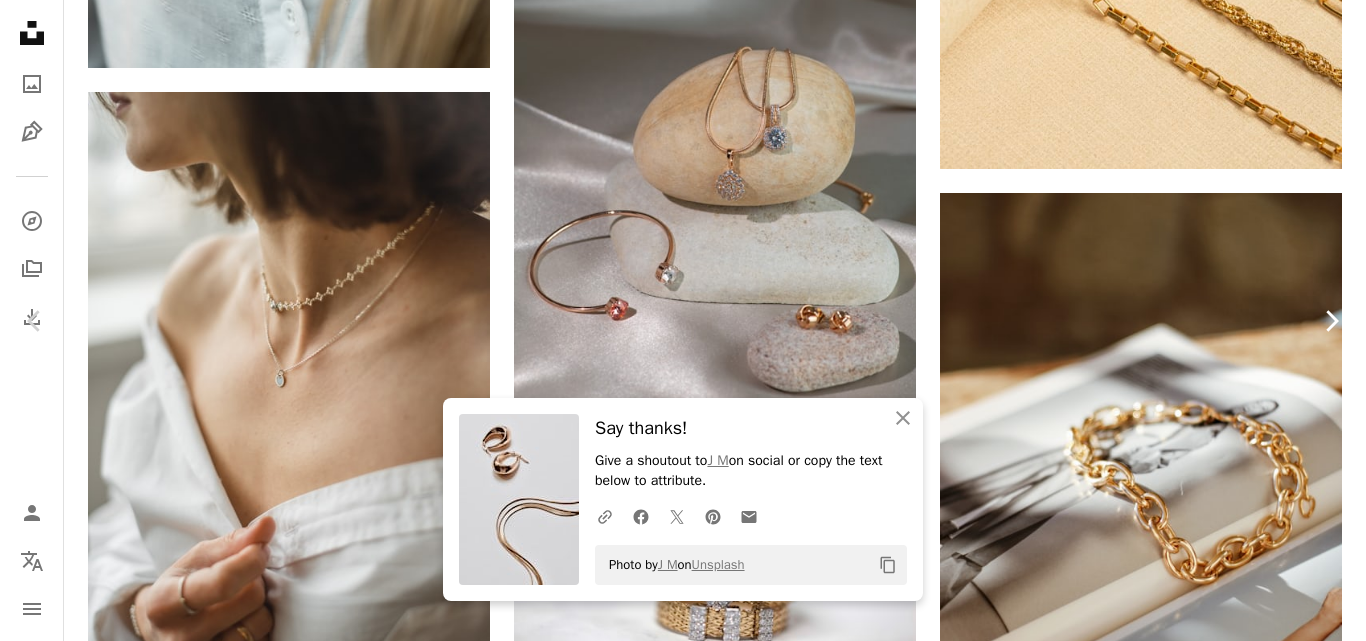click on "Chevron right" 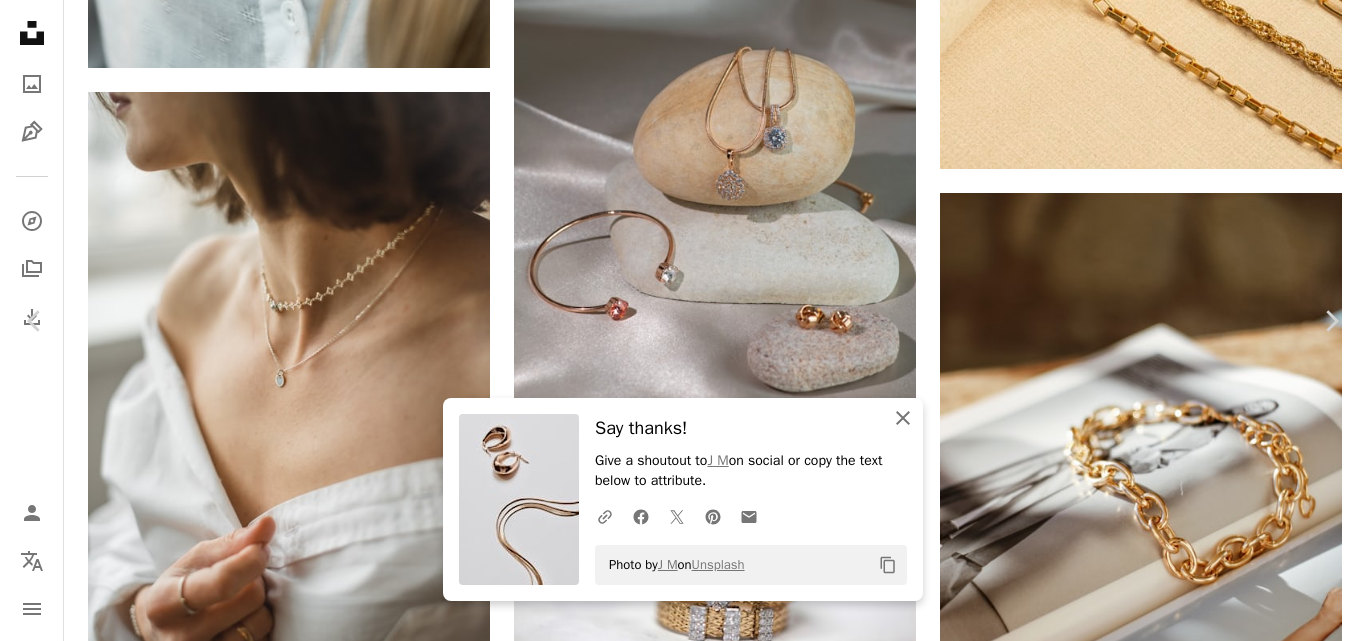 click on "An X shape" 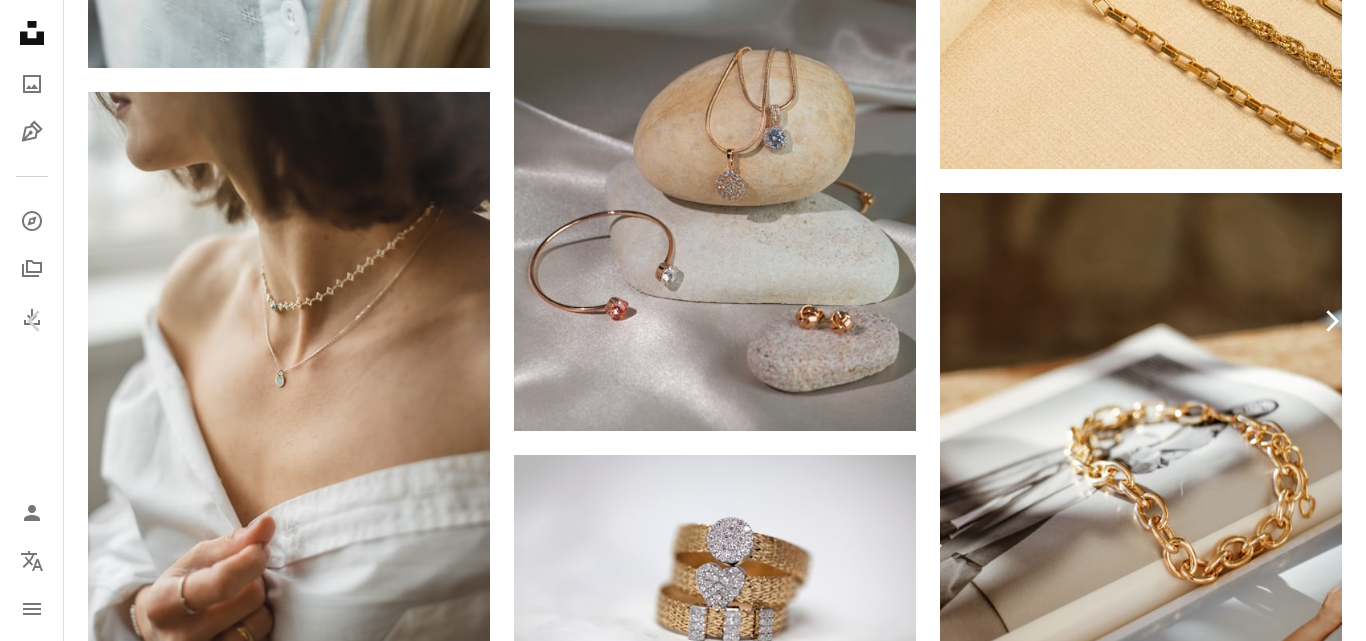 click on "Chevron right" 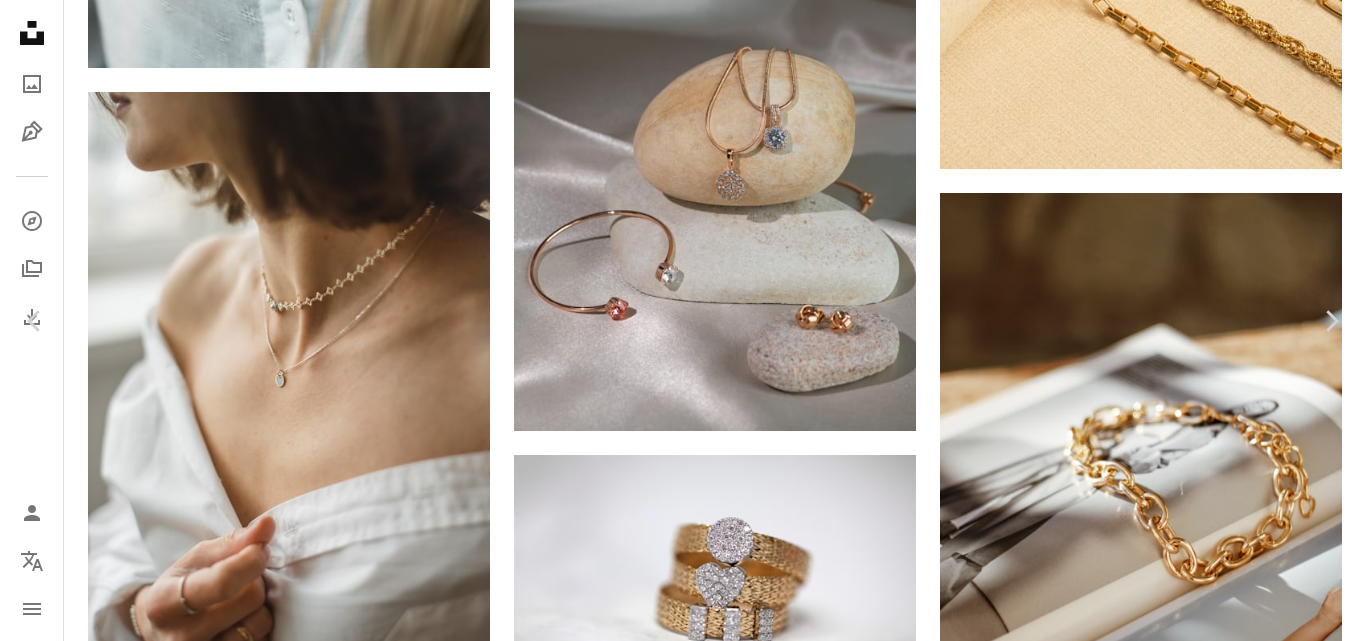 click on "Download free" at bounding box center (1167, 11524) 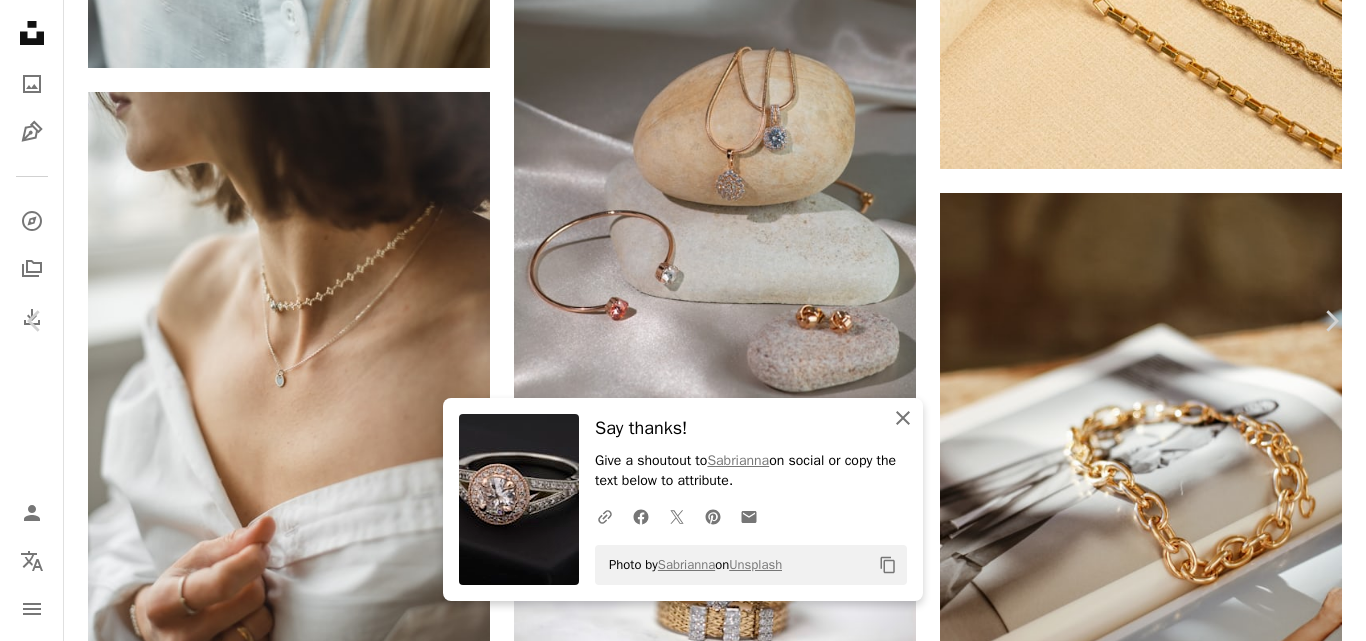 click on "An X shape" 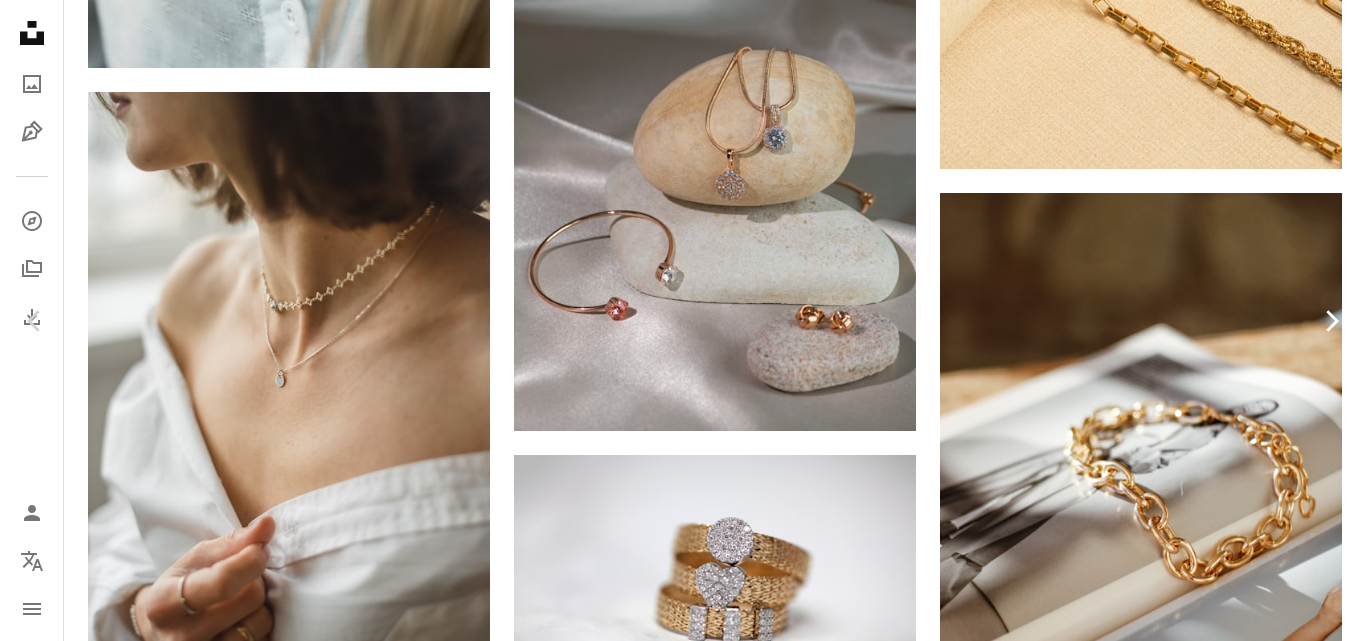 click on "Chevron right" 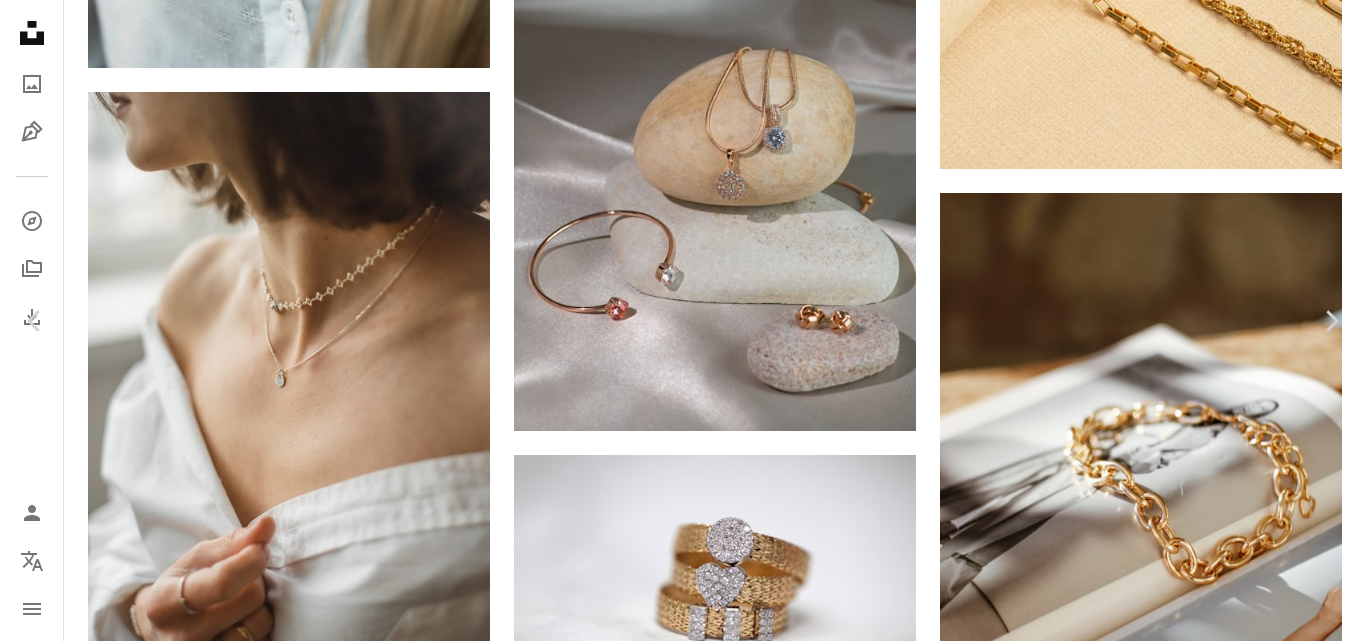 click on "Download free" at bounding box center (1167, 11524) 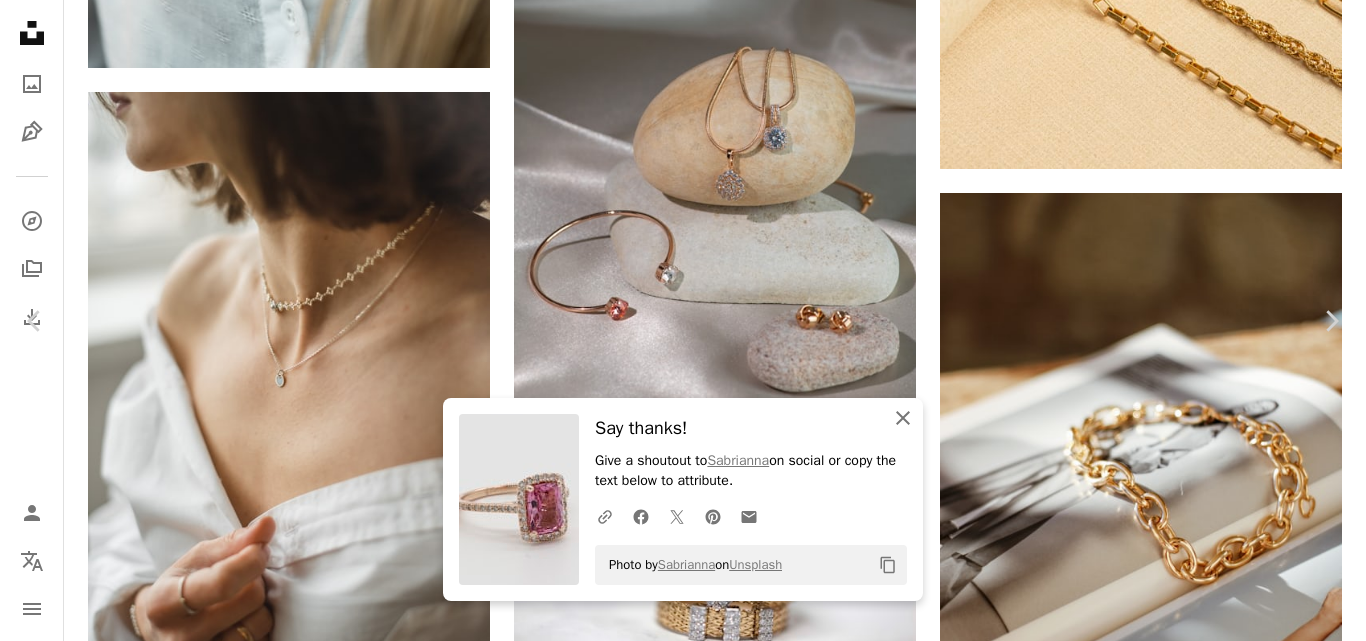 click on "An X shape" 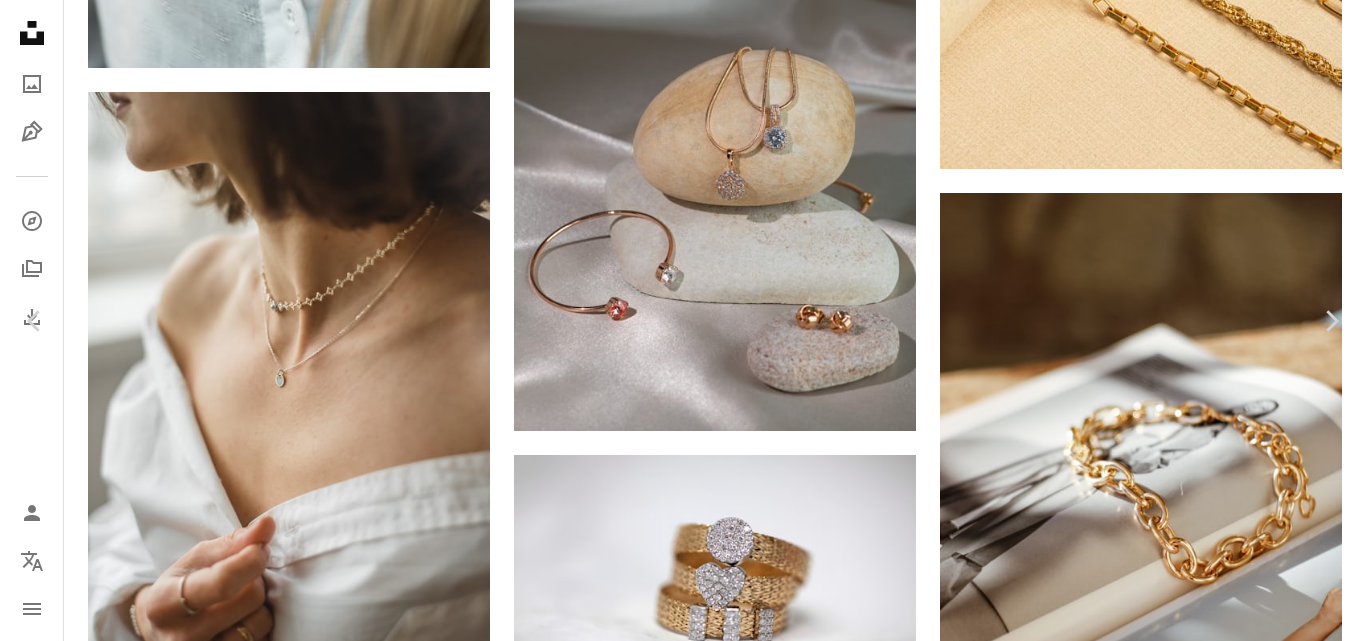 click at bounding box center (676, 11855) 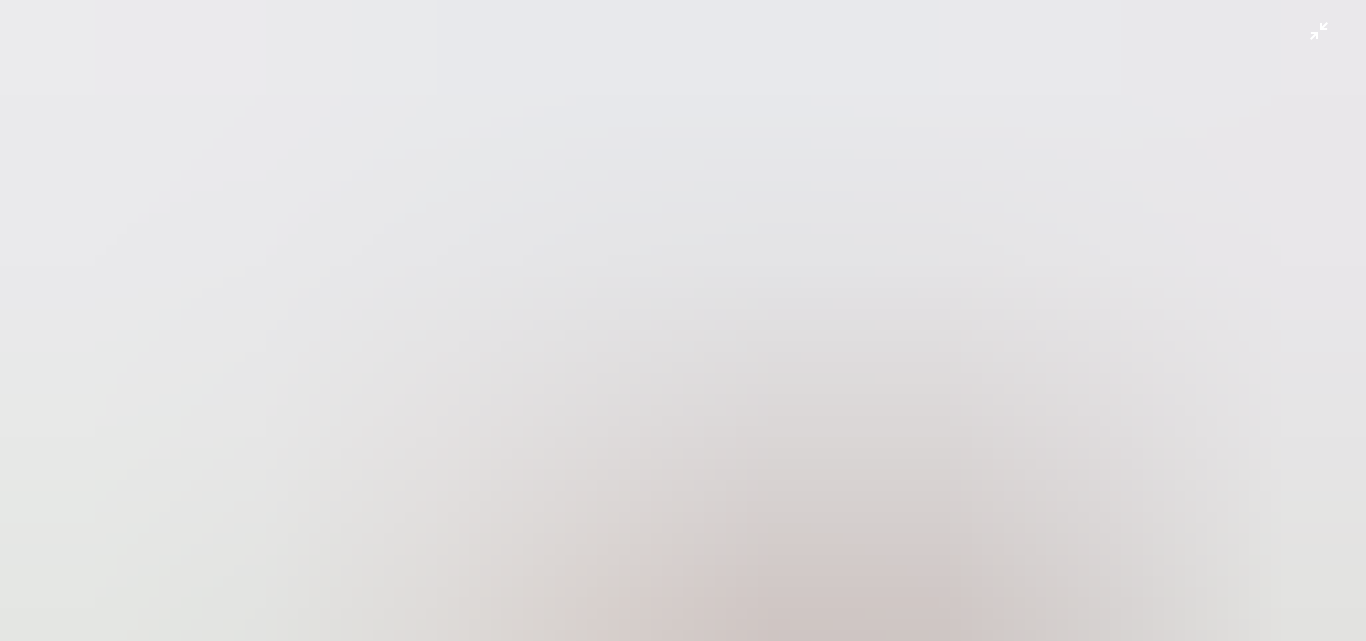 scroll, scrollTop: 126, scrollLeft: 0, axis: vertical 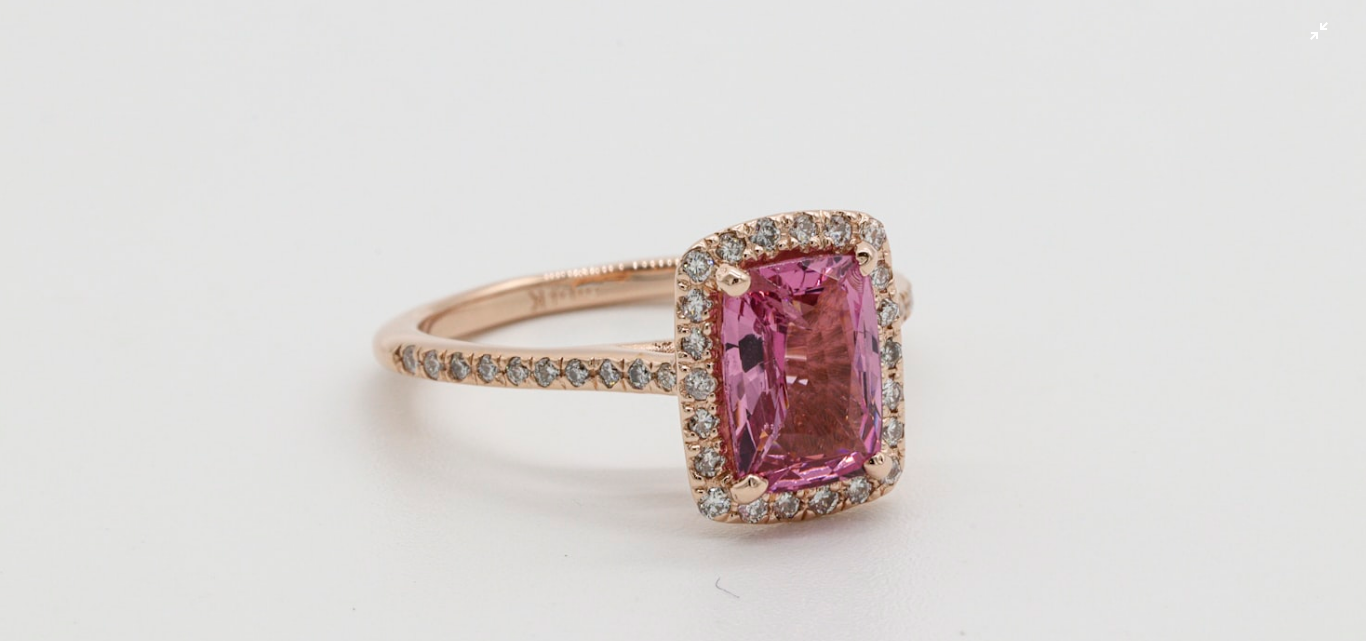 click at bounding box center [683, 329] 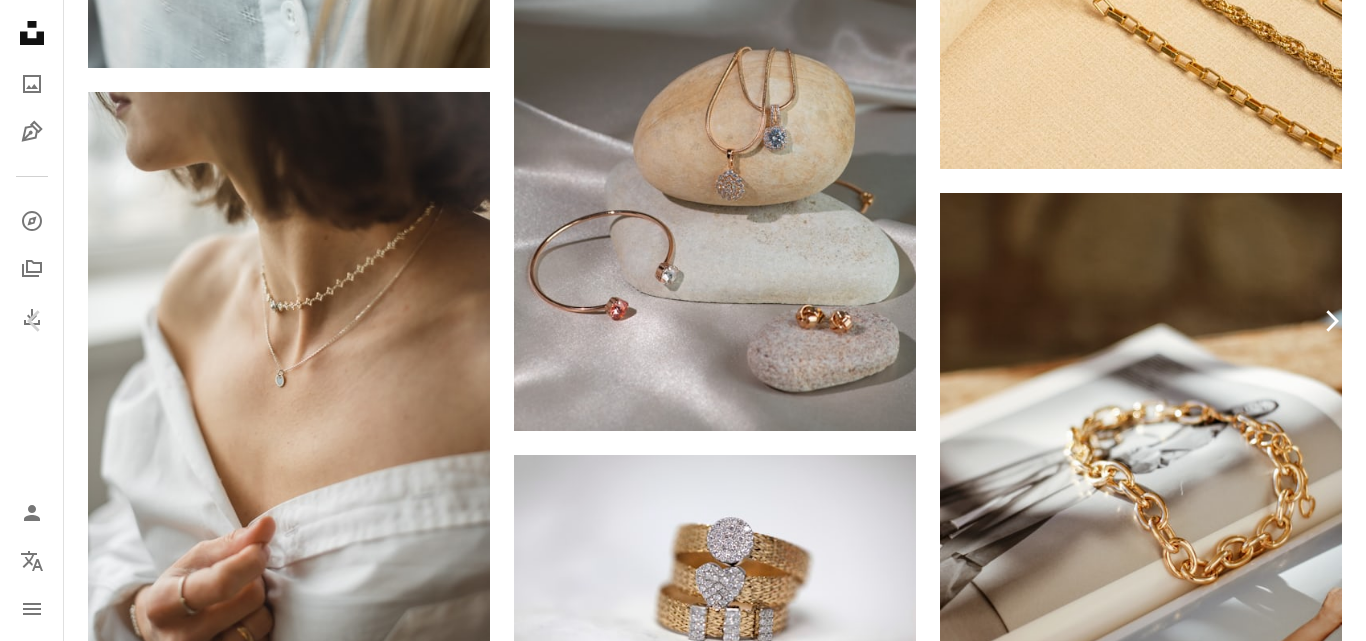 click on "Chevron right" 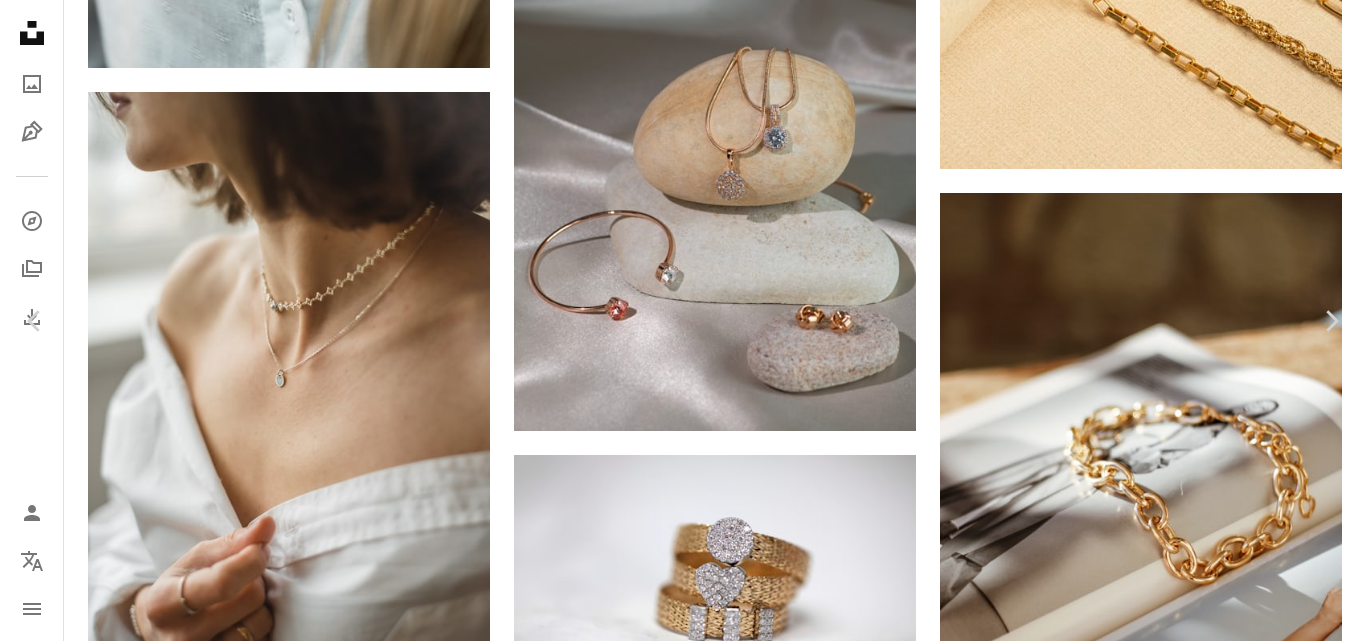 scroll, scrollTop: 0, scrollLeft: 0, axis: both 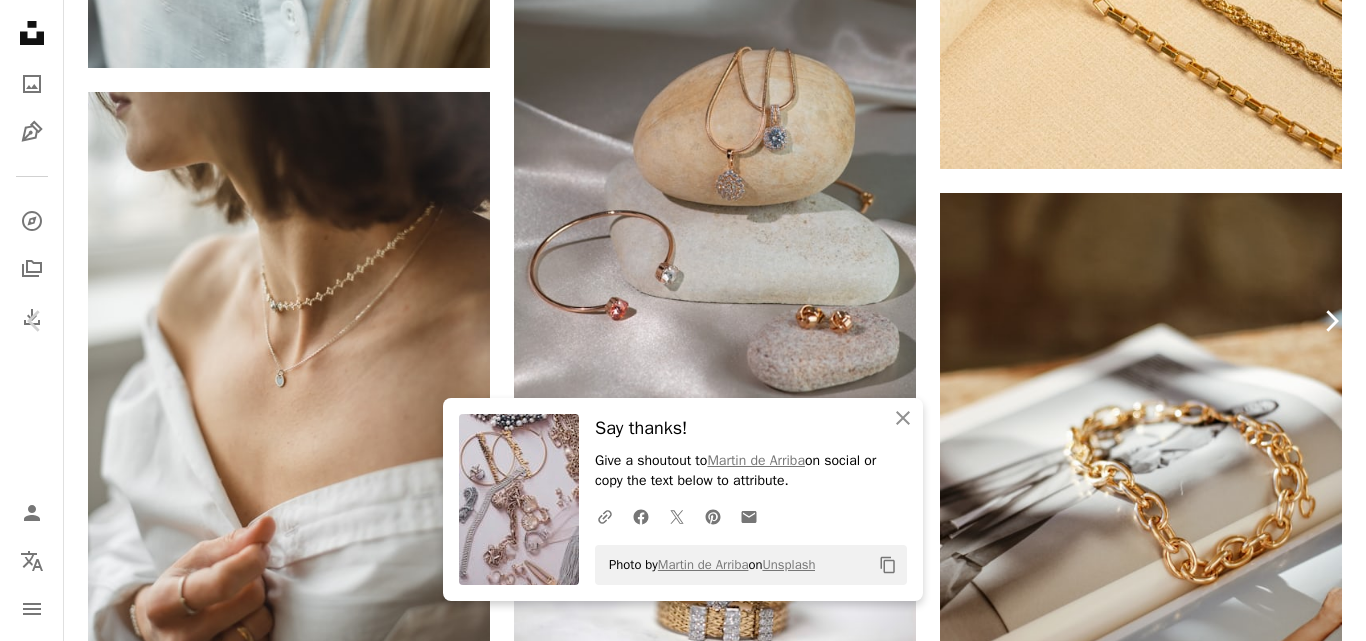 click 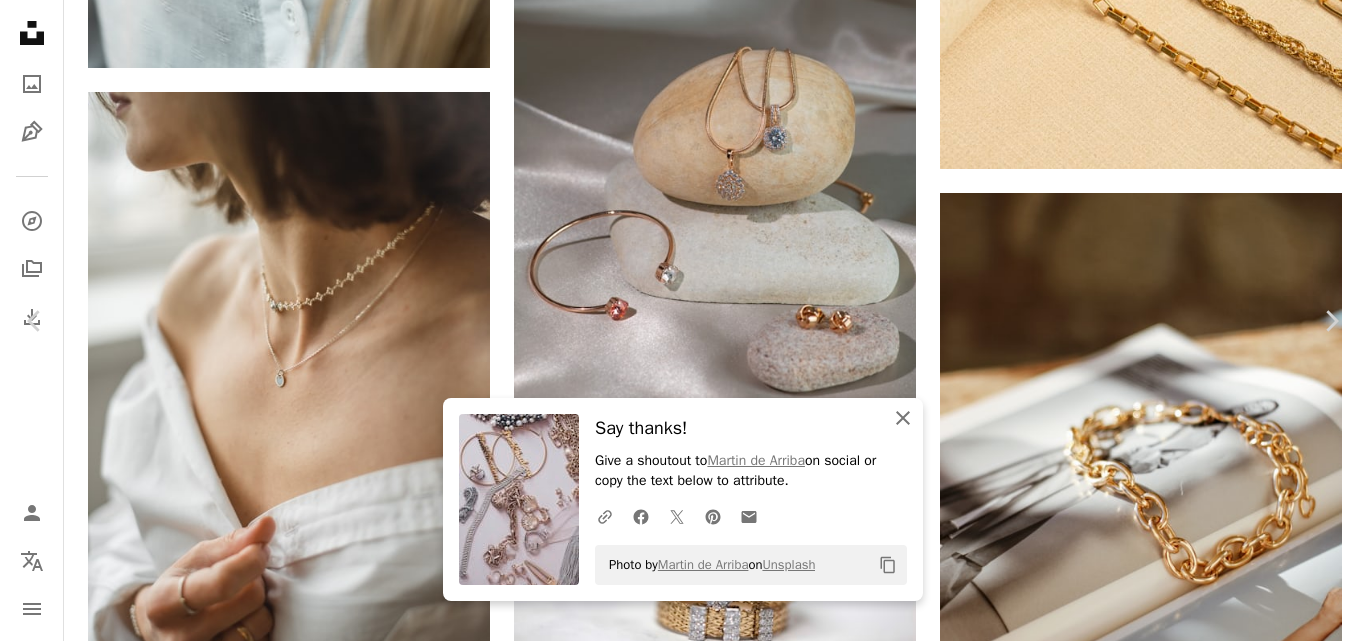 click 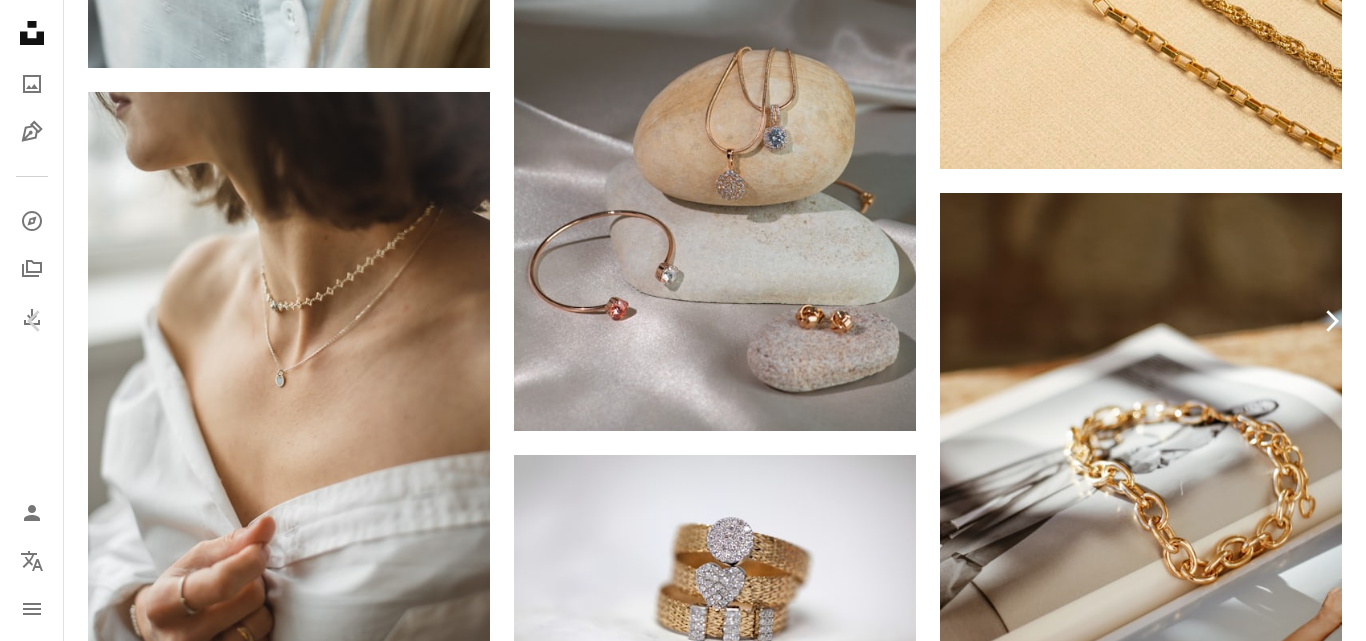 click on "Chevron right" 